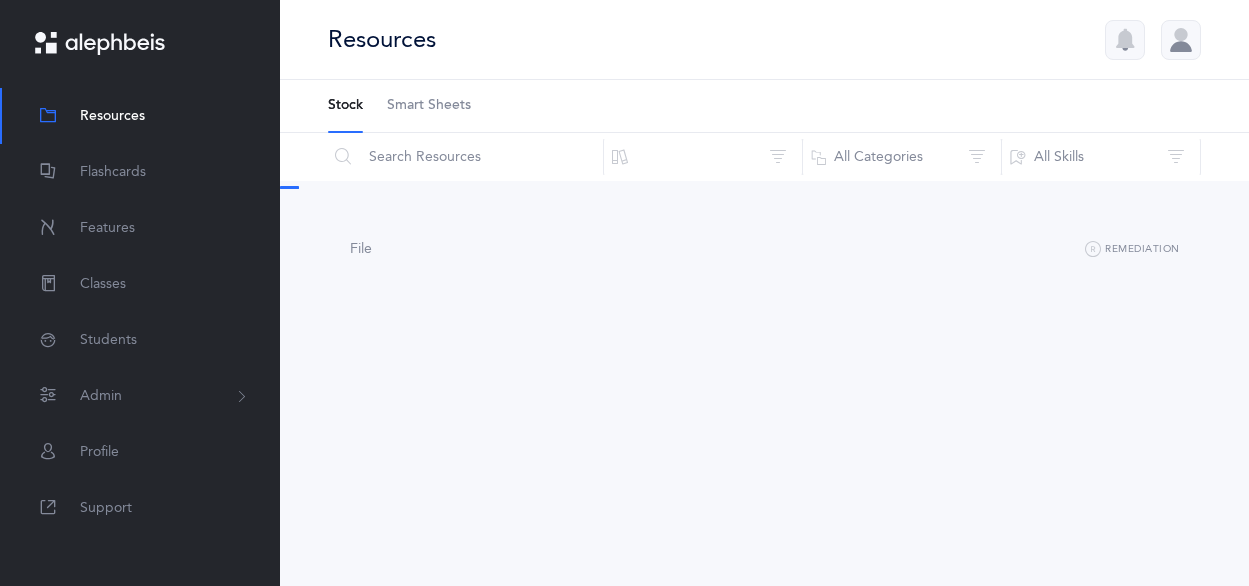 scroll, scrollTop: 0, scrollLeft: 0, axis: both 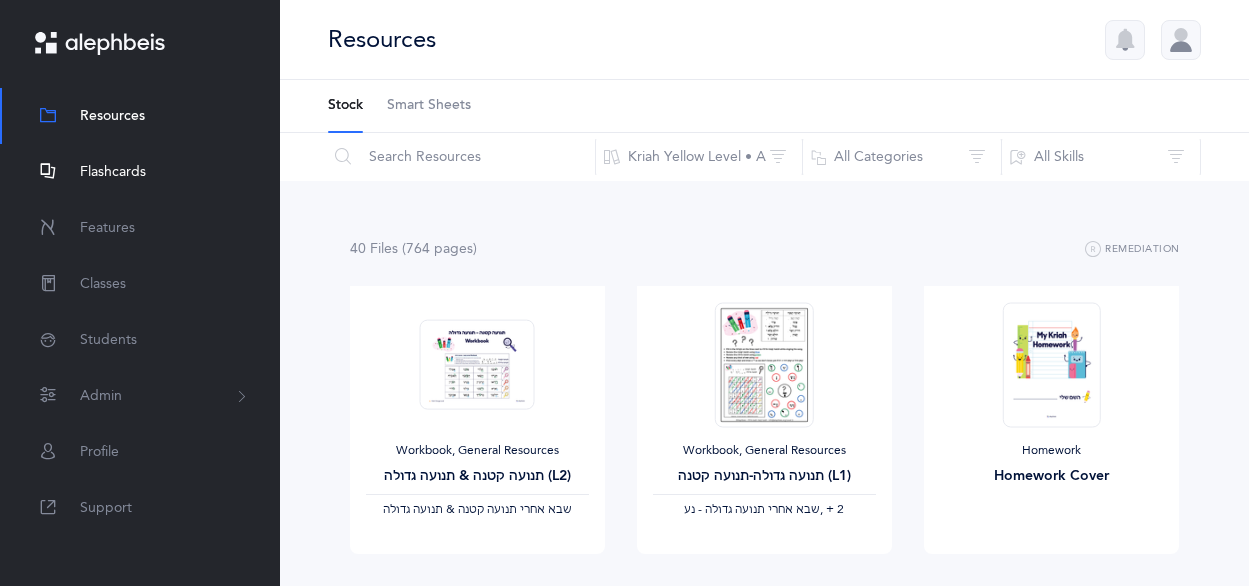click on "Flashcards" at bounding box center (140, 172) 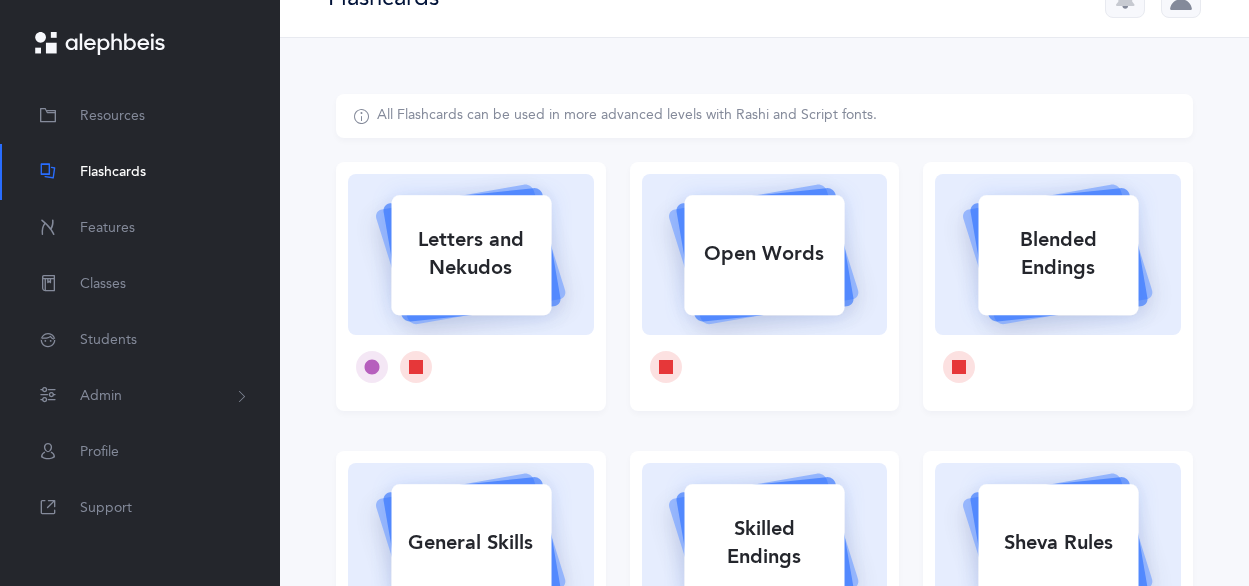 scroll, scrollTop: 0, scrollLeft: 0, axis: both 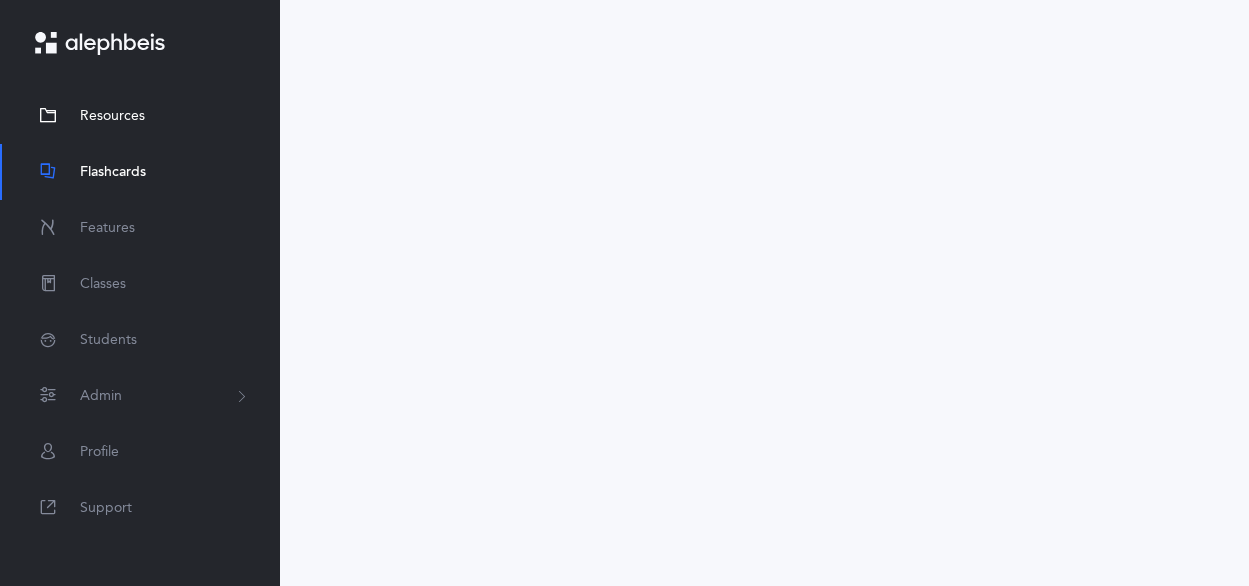 click on "Resources" at bounding box center (112, 116) 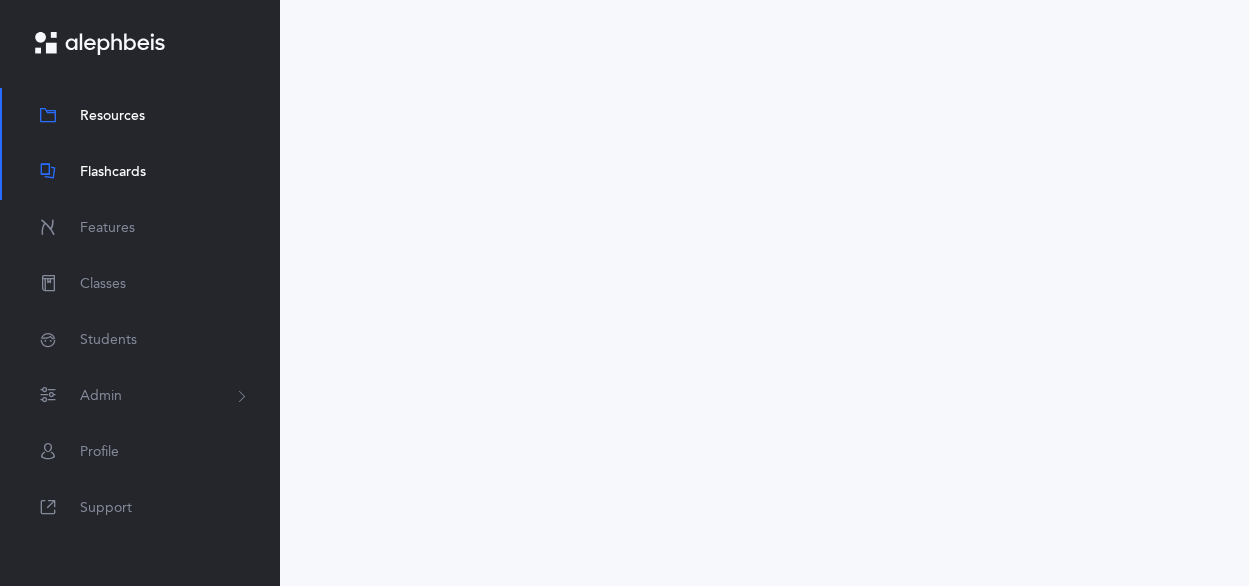click on "Resources" at bounding box center [112, 116] 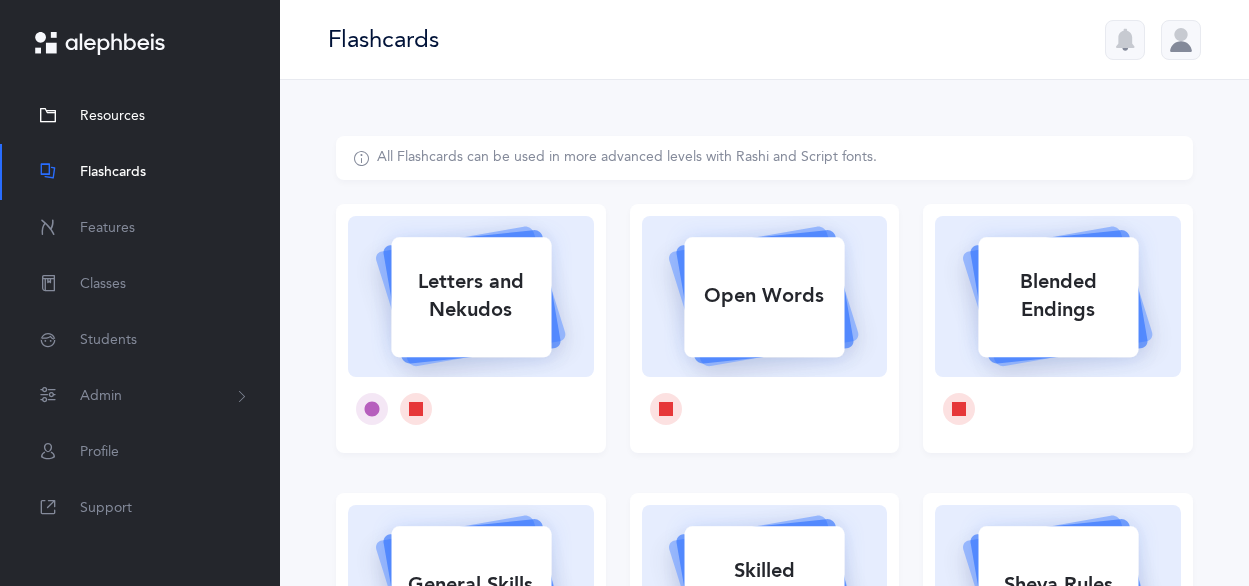 click on "Resources" at bounding box center [112, 116] 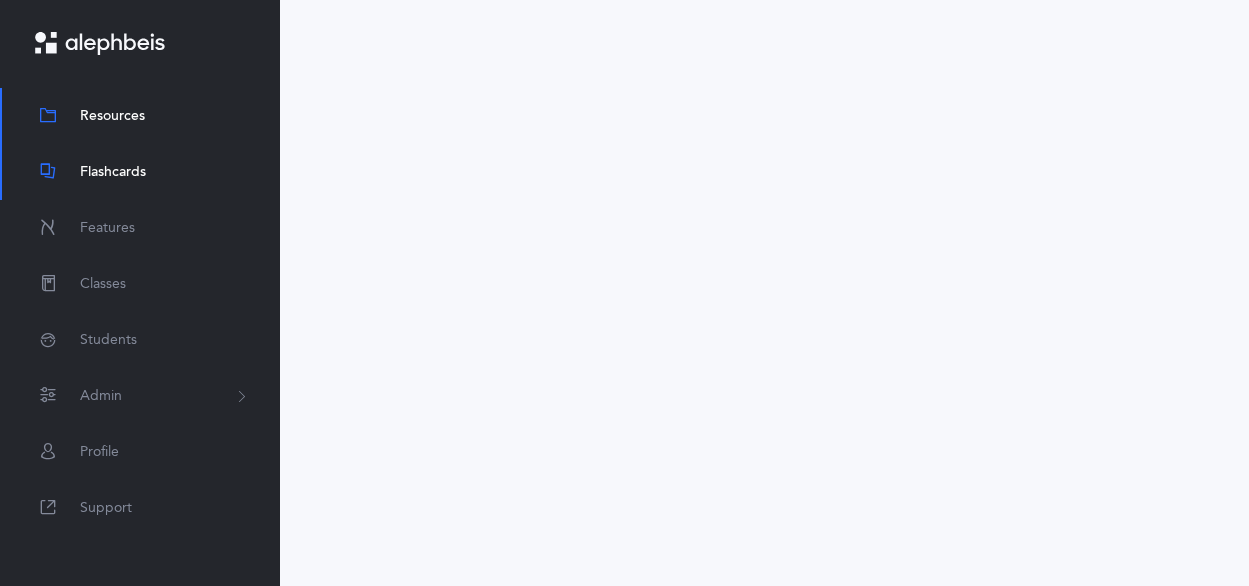 click on "Resources" at bounding box center (112, 116) 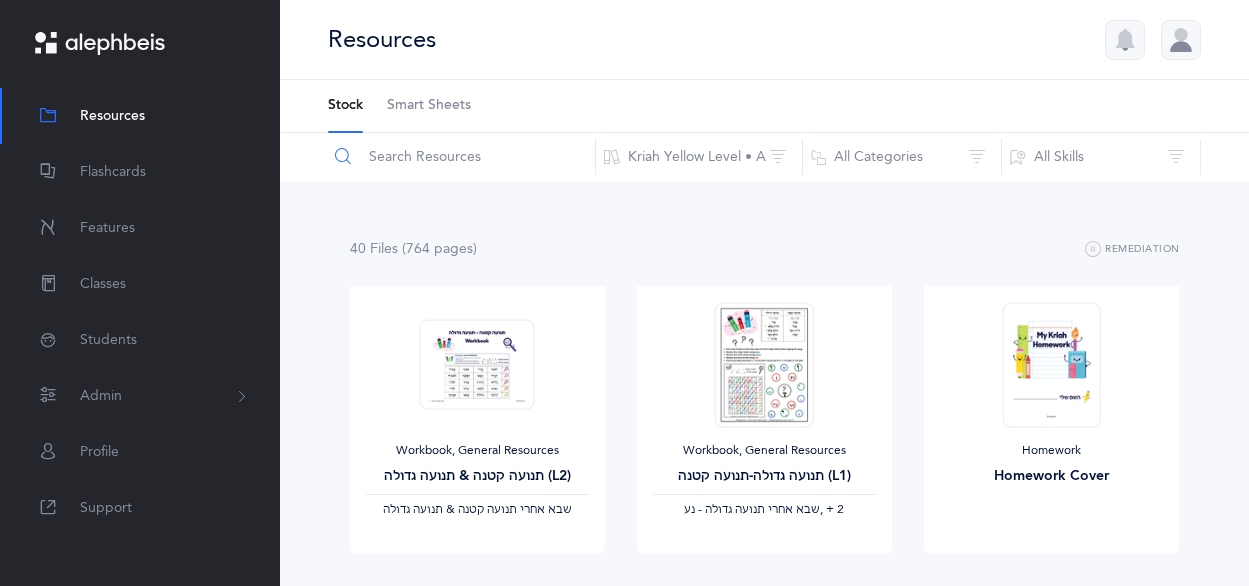 click at bounding box center (461, 157) 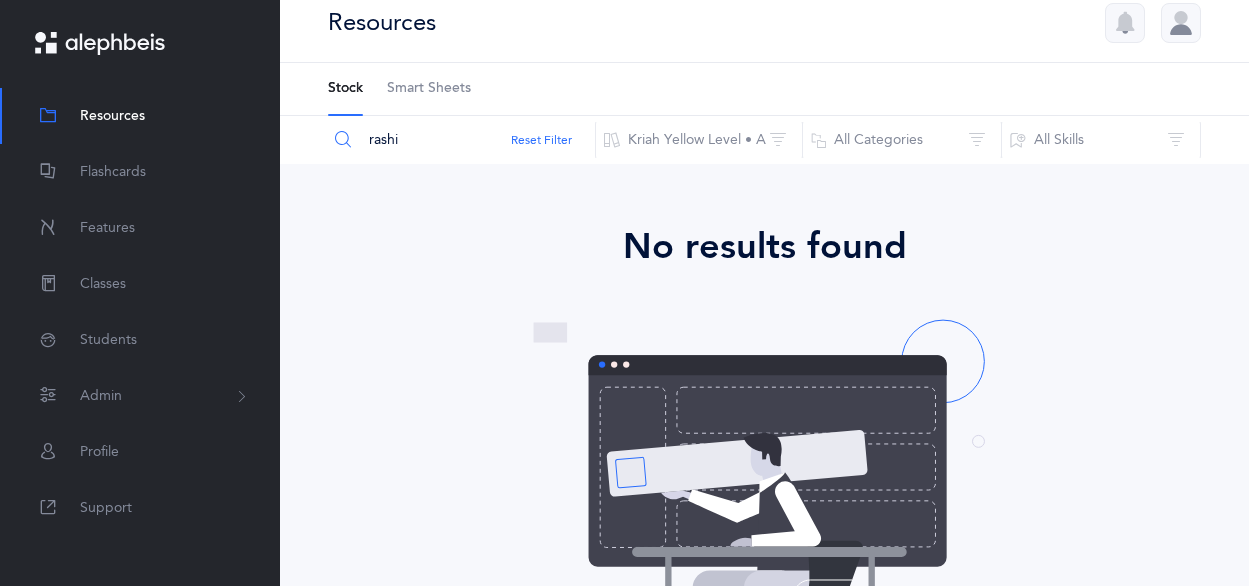 scroll, scrollTop: 0, scrollLeft: 0, axis: both 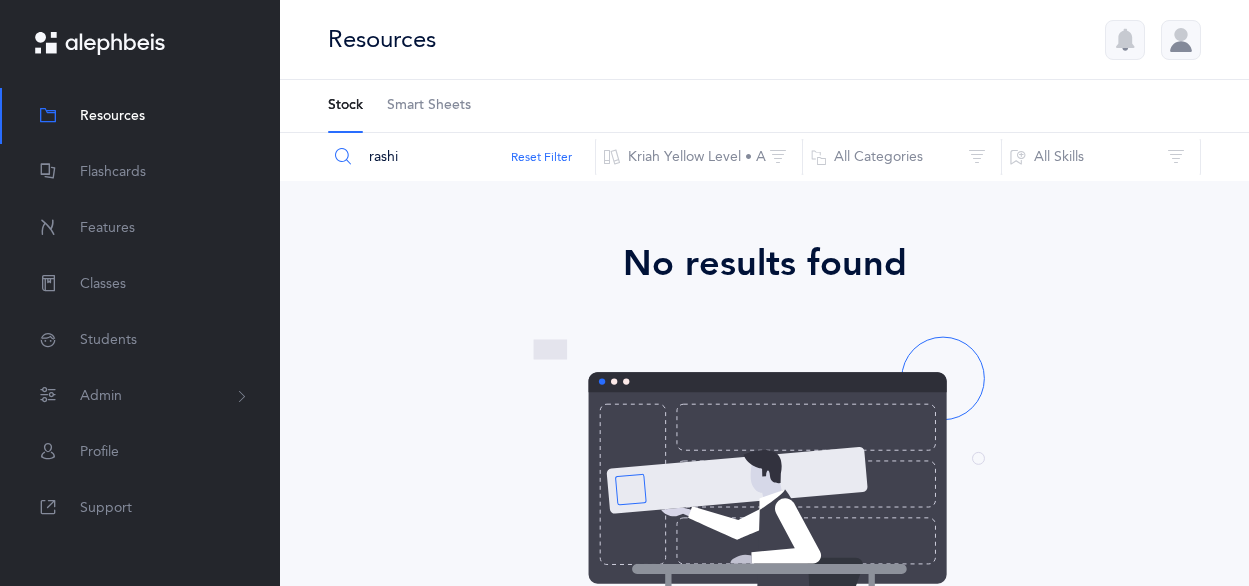 click on "Resources" at bounding box center [112, 116] 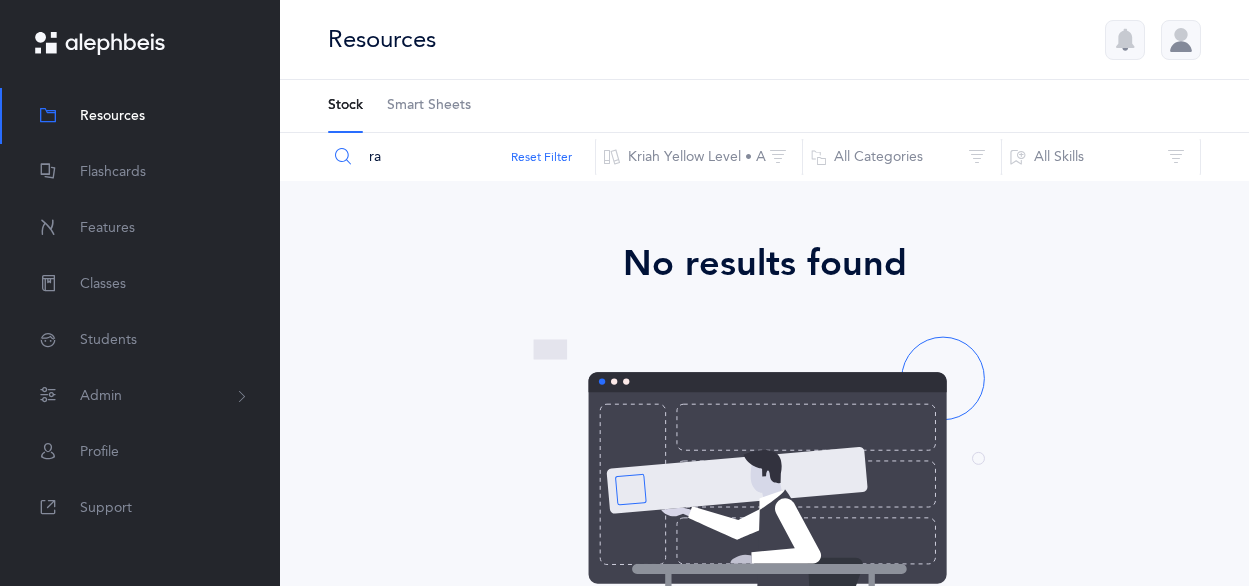 type on "[NAME]" 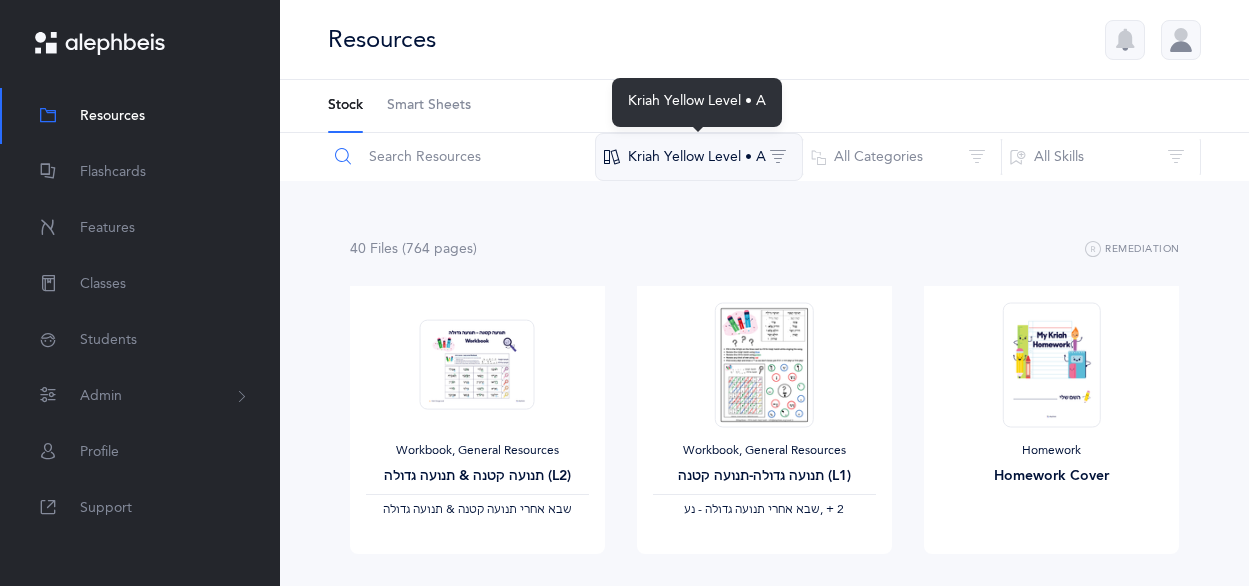 type 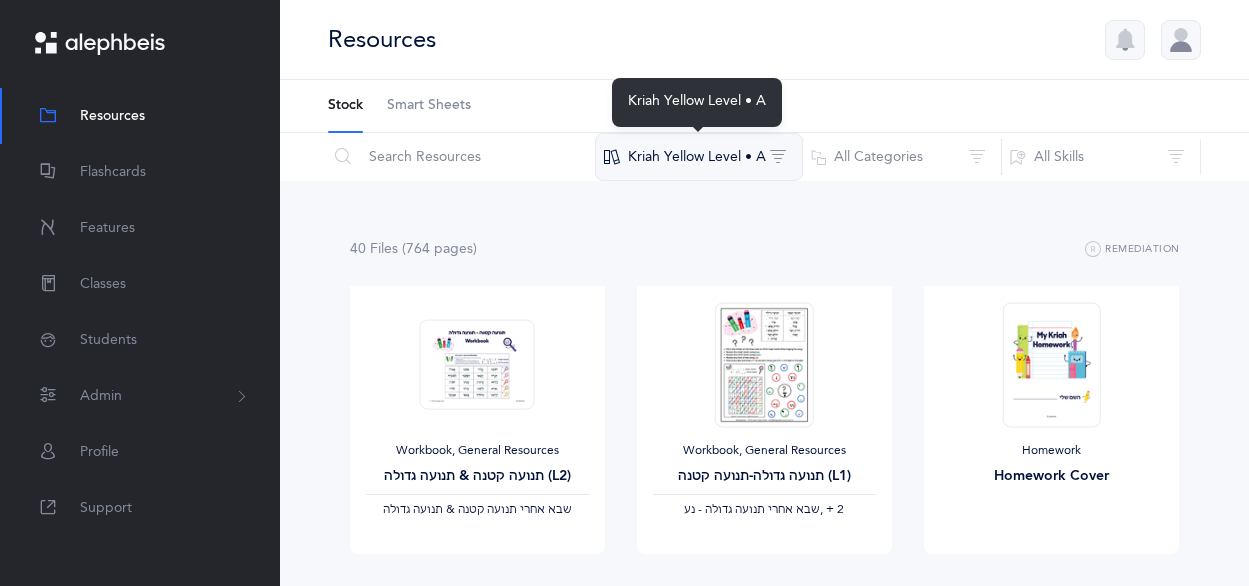 click on "Kriah Yellow Level • A" at bounding box center [699, 157] 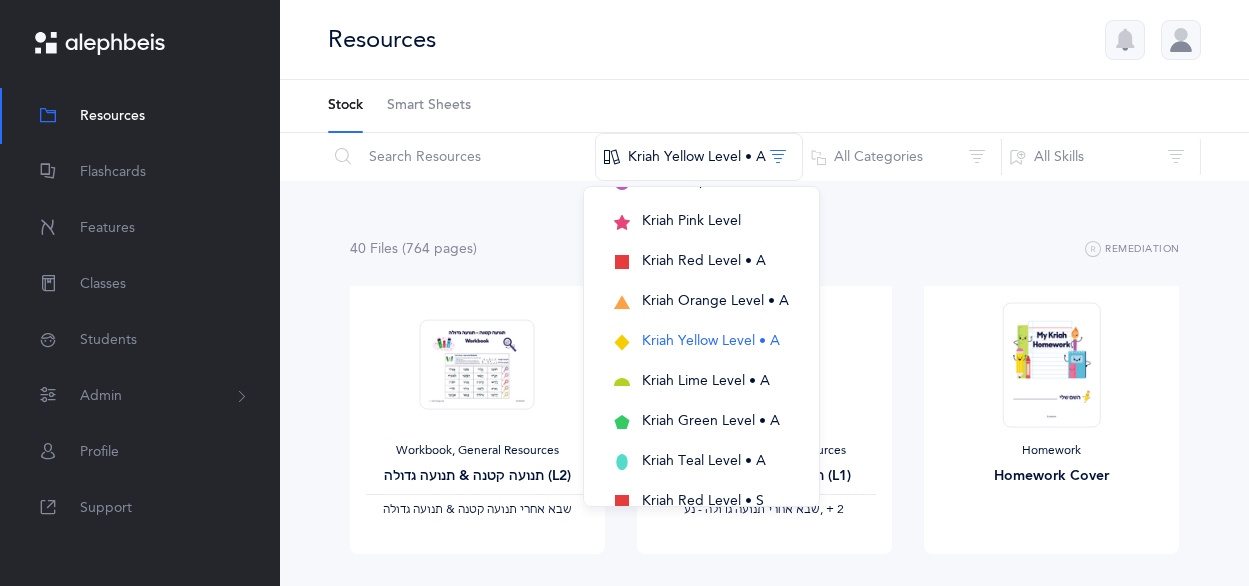 scroll, scrollTop: 93, scrollLeft: 0, axis: vertical 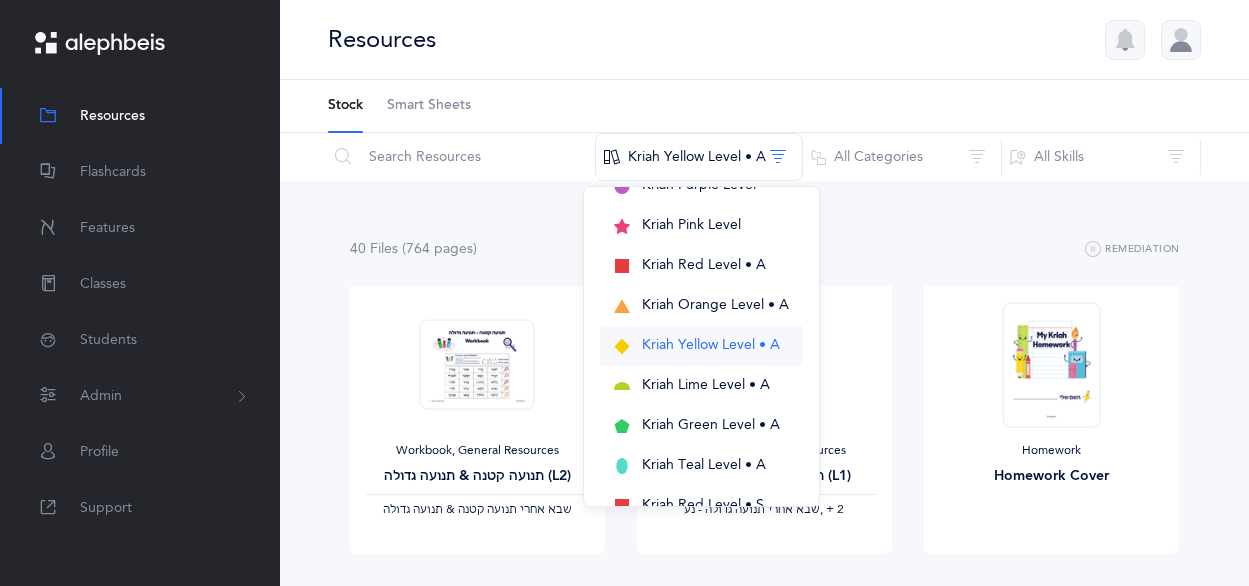 click on "Kriah Yellow Level • A" at bounding box center [711, 345] 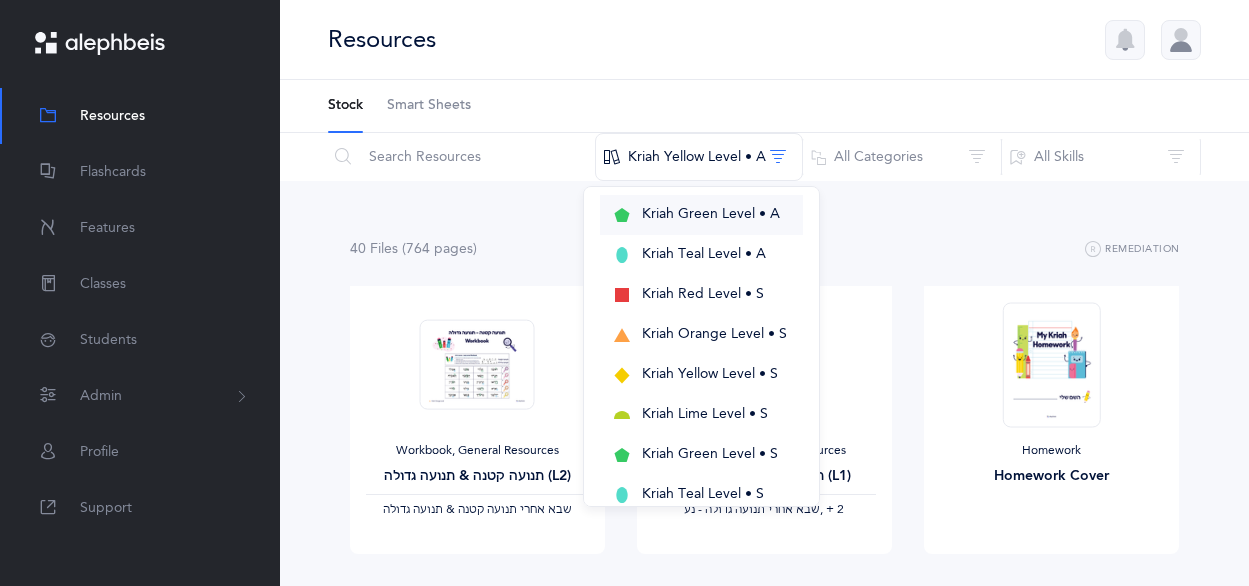 scroll, scrollTop: 354, scrollLeft: 0, axis: vertical 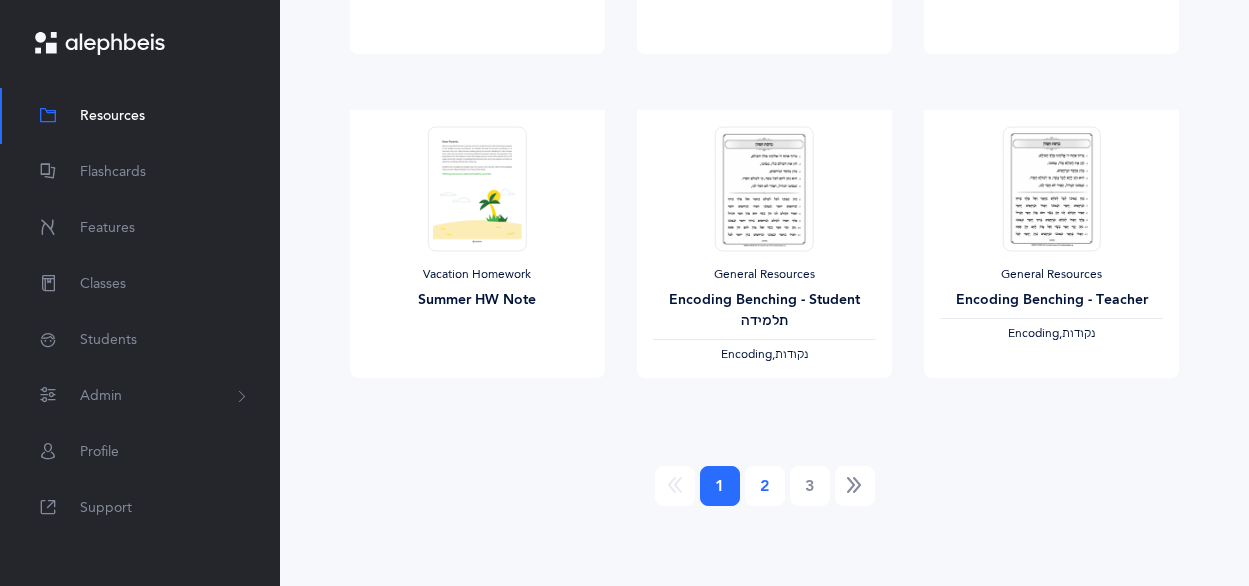 click on "2" at bounding box center (765, 486) 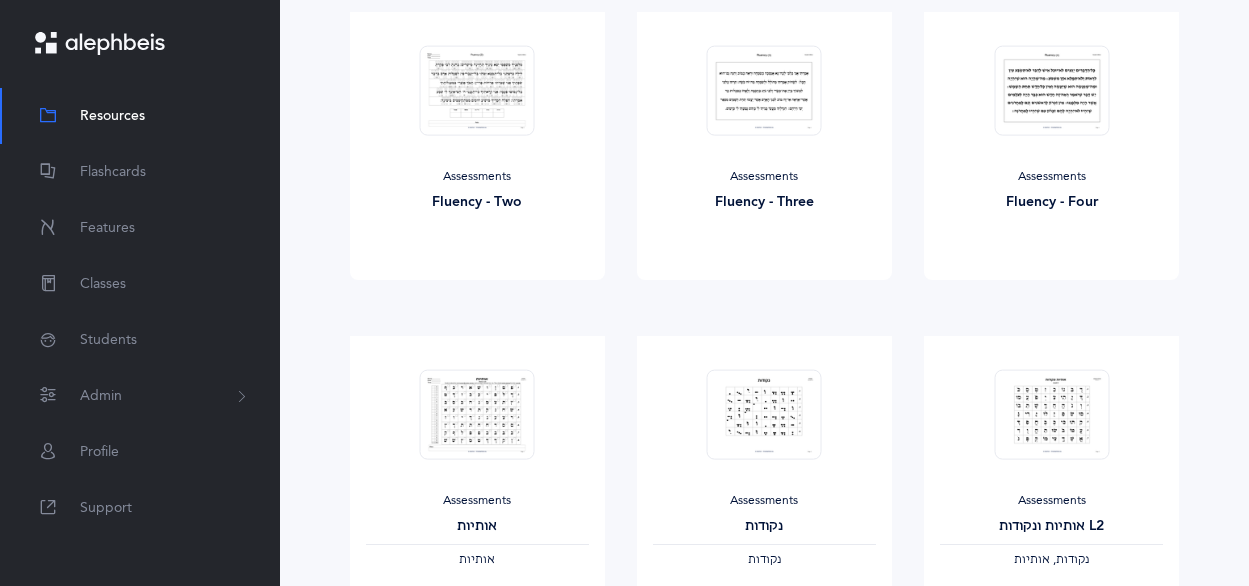 scroll, scrollTop: 934, scrollLeft: 0, axis: vertical 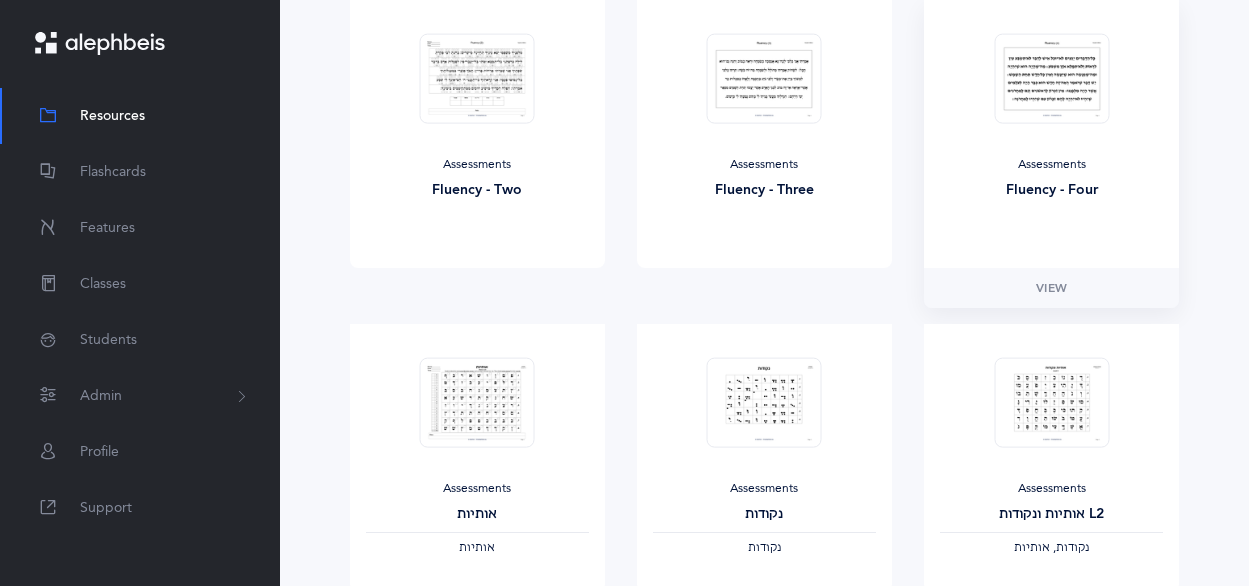 click at bounding box center (1051, 78) 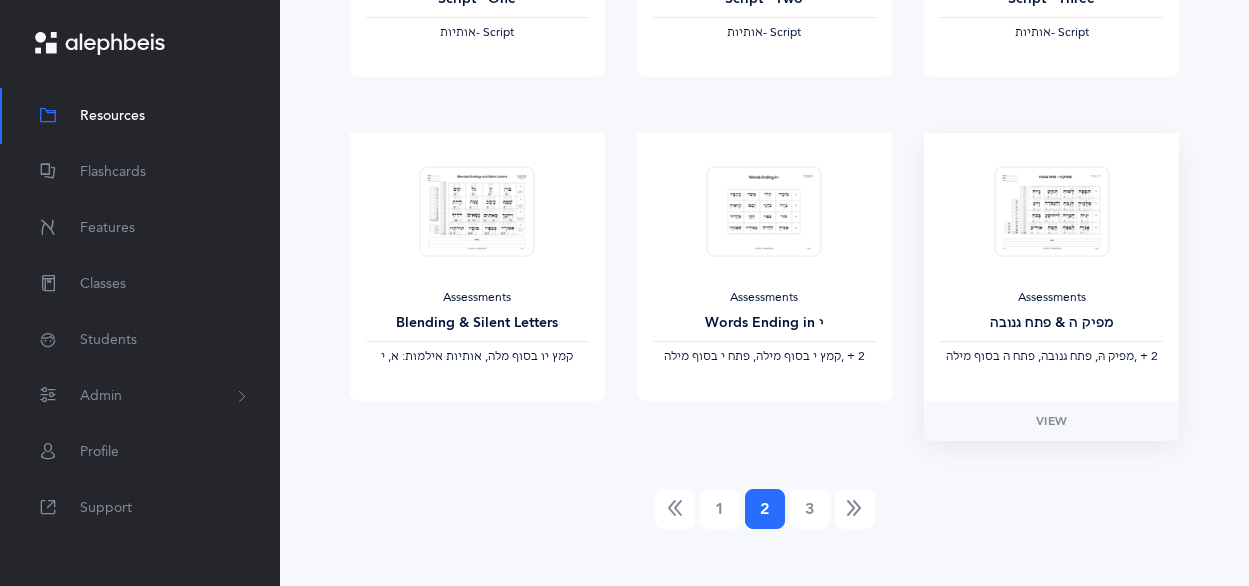 scroll, scrollTop: 1791, scrollLeft: 0, axis: vertical 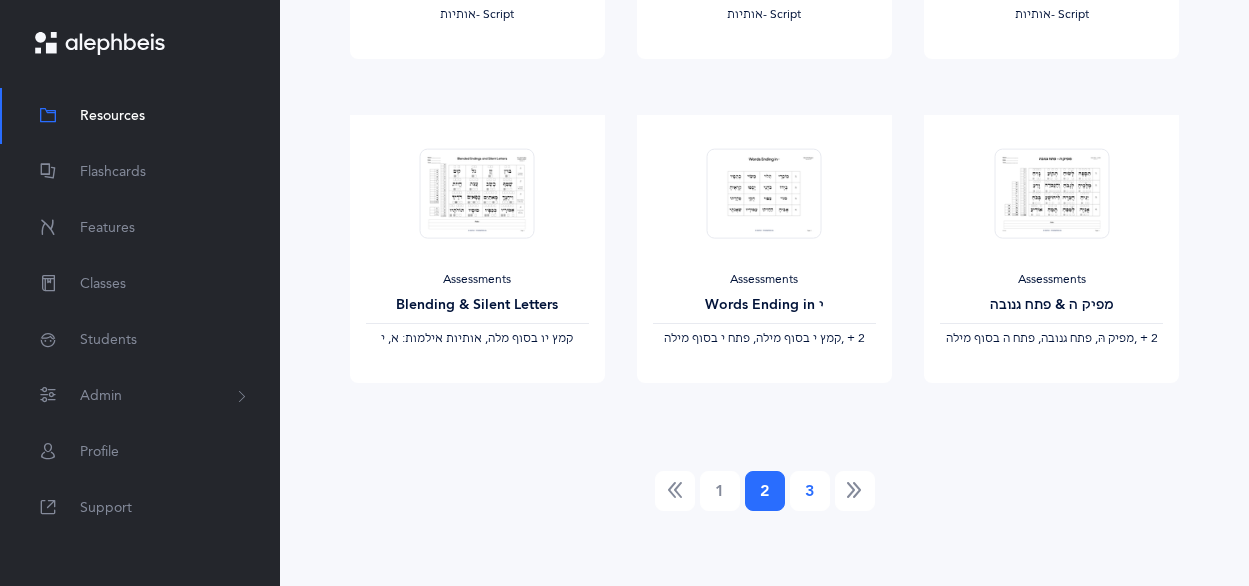 click on "3" at bounding box center (810, 491) 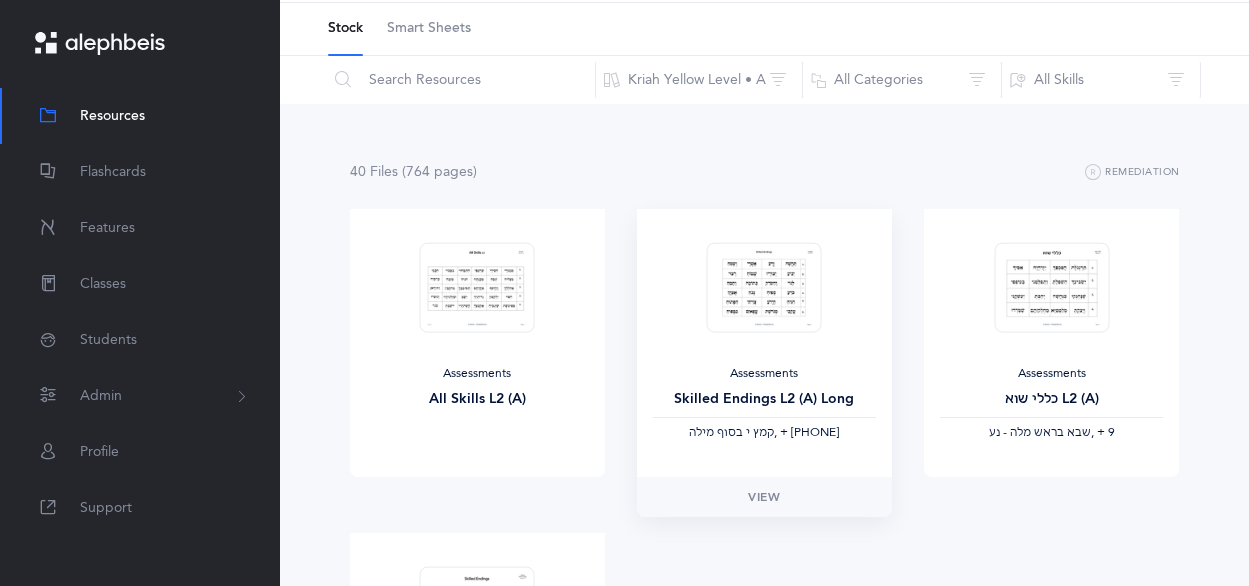 scroll, scrollTop: 0, scrollLeft: 0, axis: both 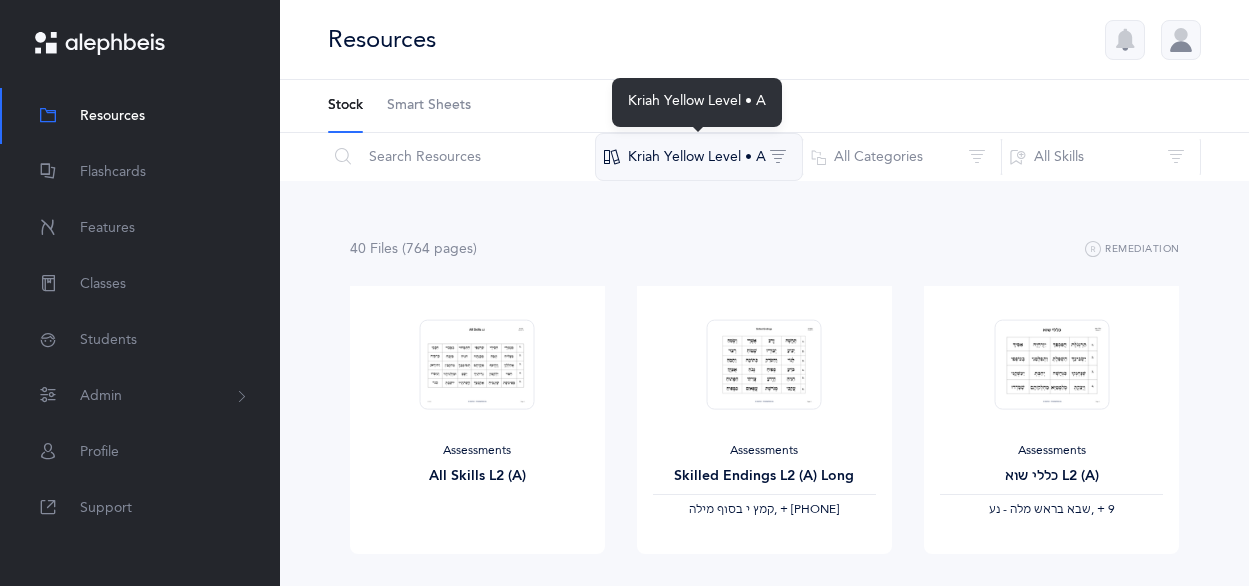 click on "Kriah Yellow Level • A" at bounding box center (699, 157) 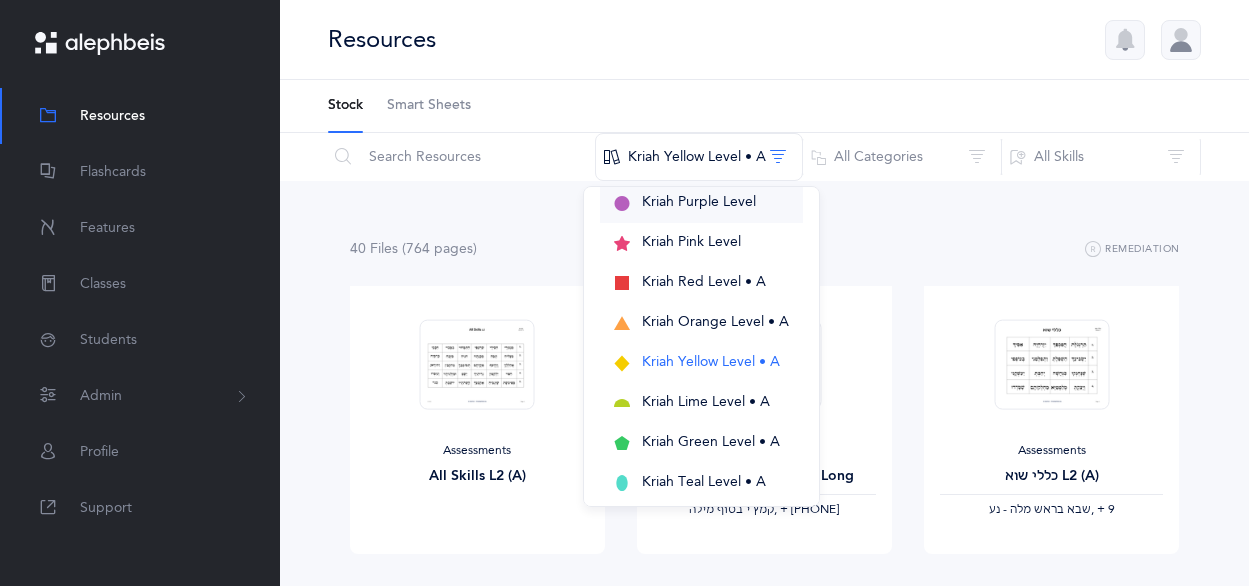 scroll, scrollTop: 0, scrollLeft: 0, axis: both 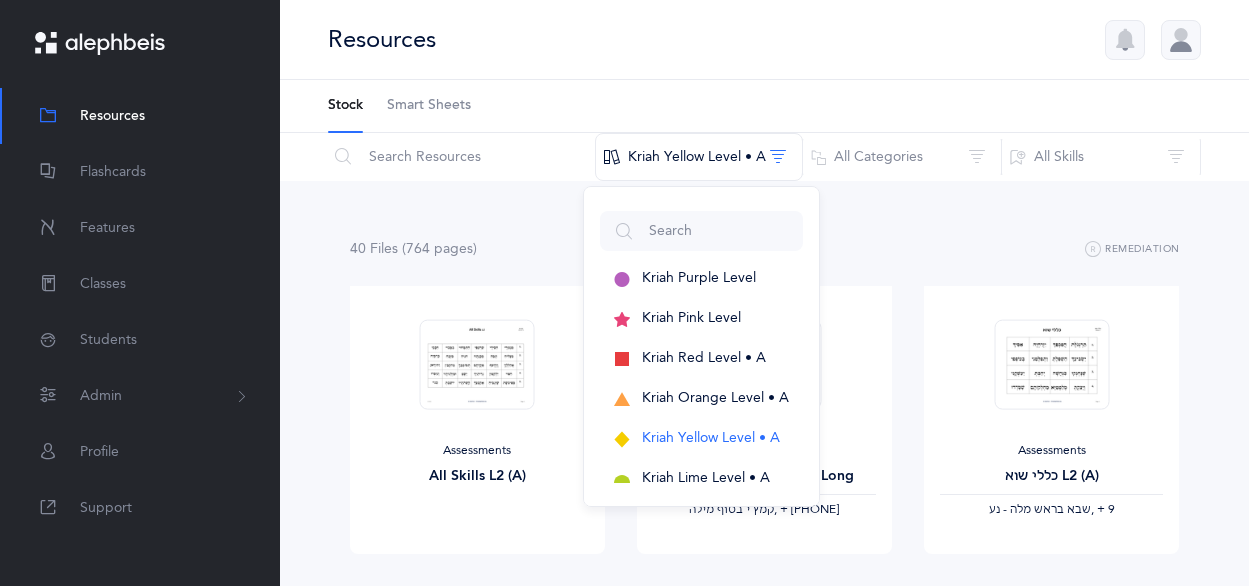 click on "Smart Sheets" at bounding box center [429, 106] 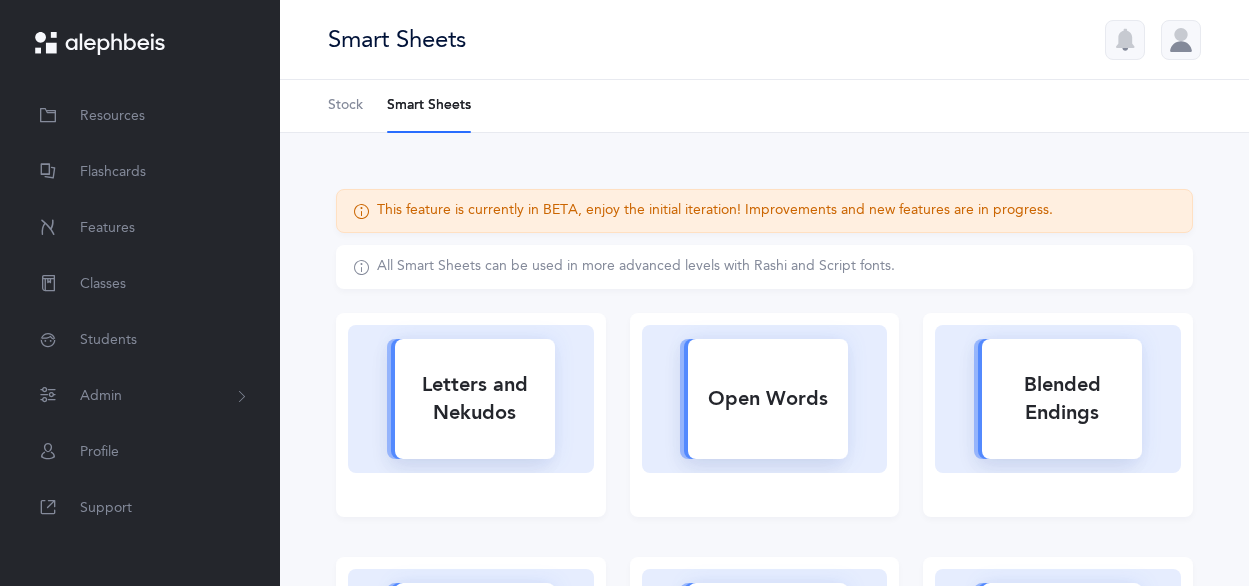 scroll, scrollTop: 0, scrollLeft: 0, axis: both 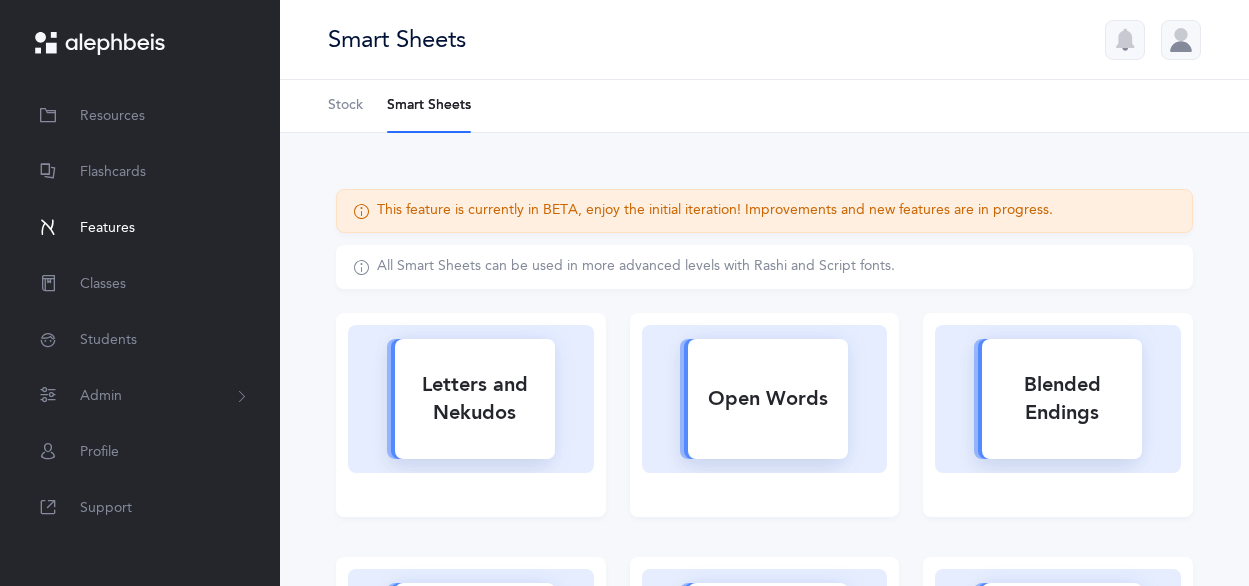 click on "Features" at bounding box center [140, 228] 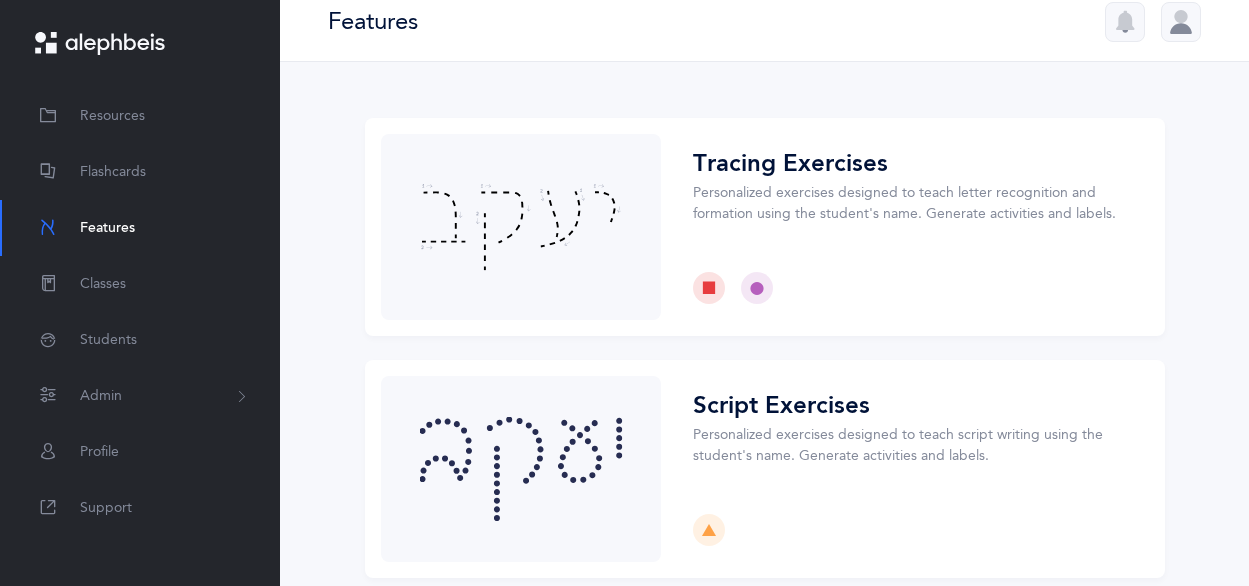 scroll, scrollTop: 0, scrollLeft: 0, axis: both 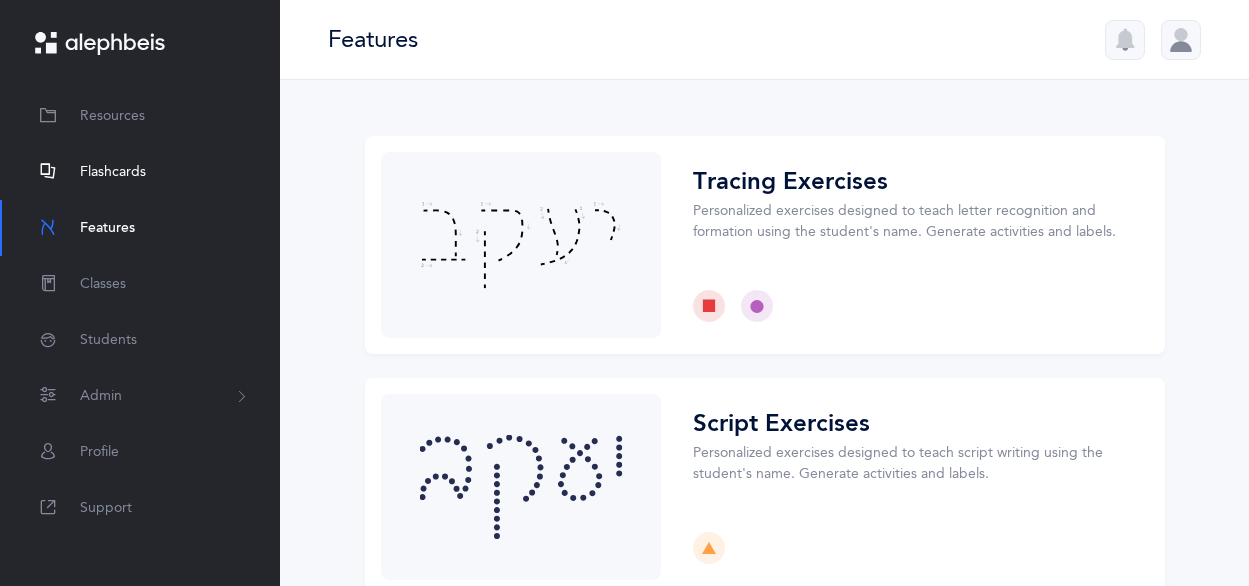 click on "Flashcards" at bounding box center [113, 172] 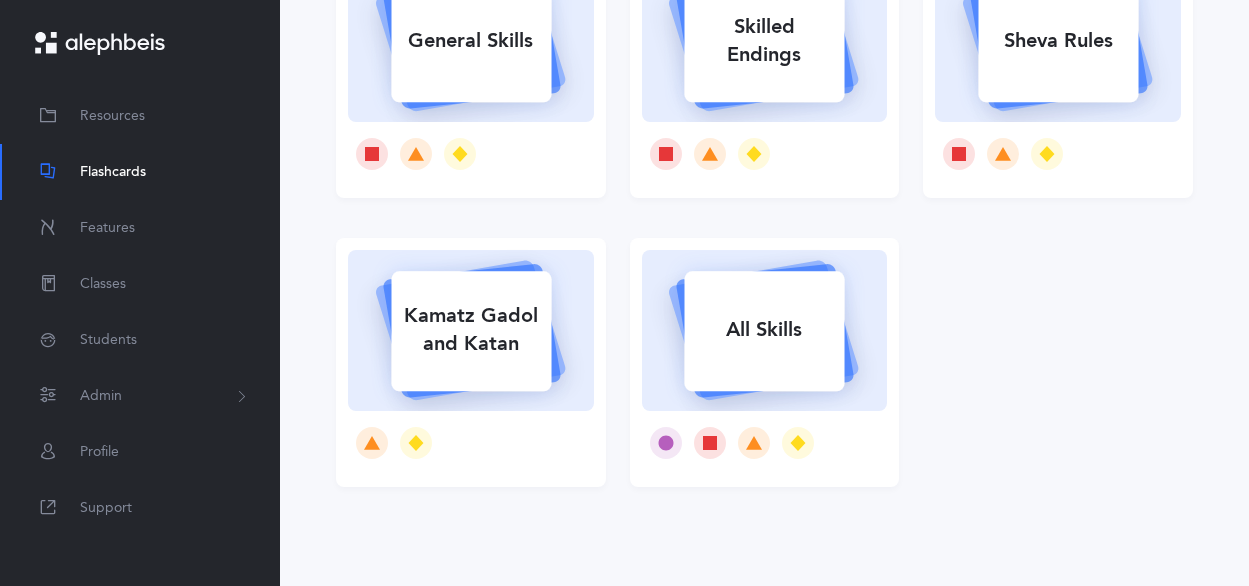 scroll, scrollTop: 525, scrollLeft: 0, axis: vertical 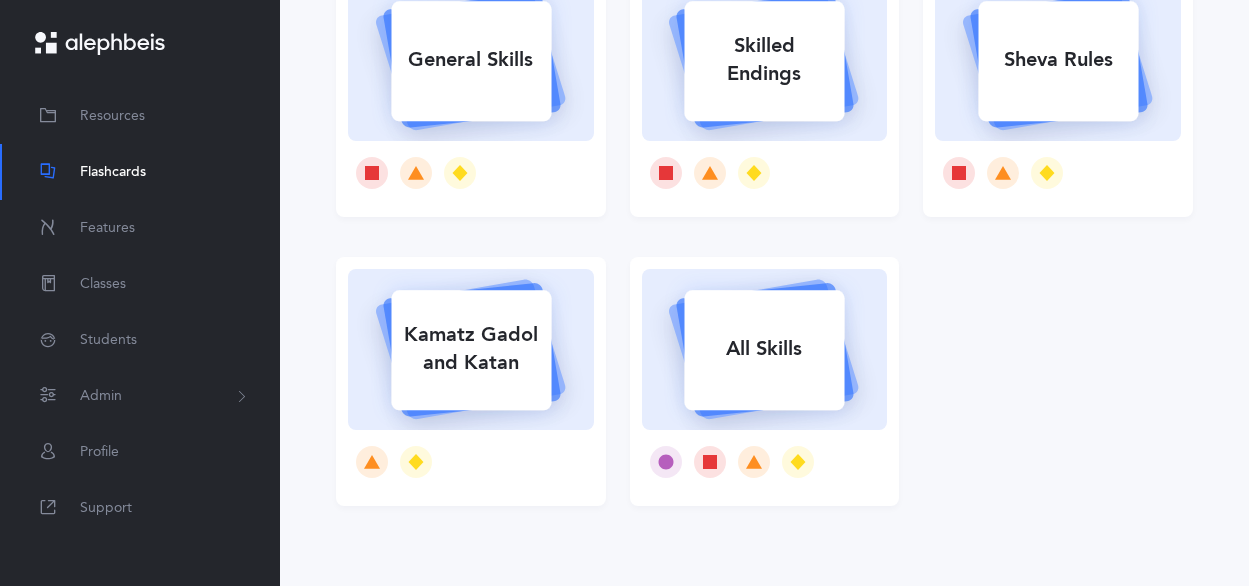 click on "General Skills" at bounding box center (471, 60) 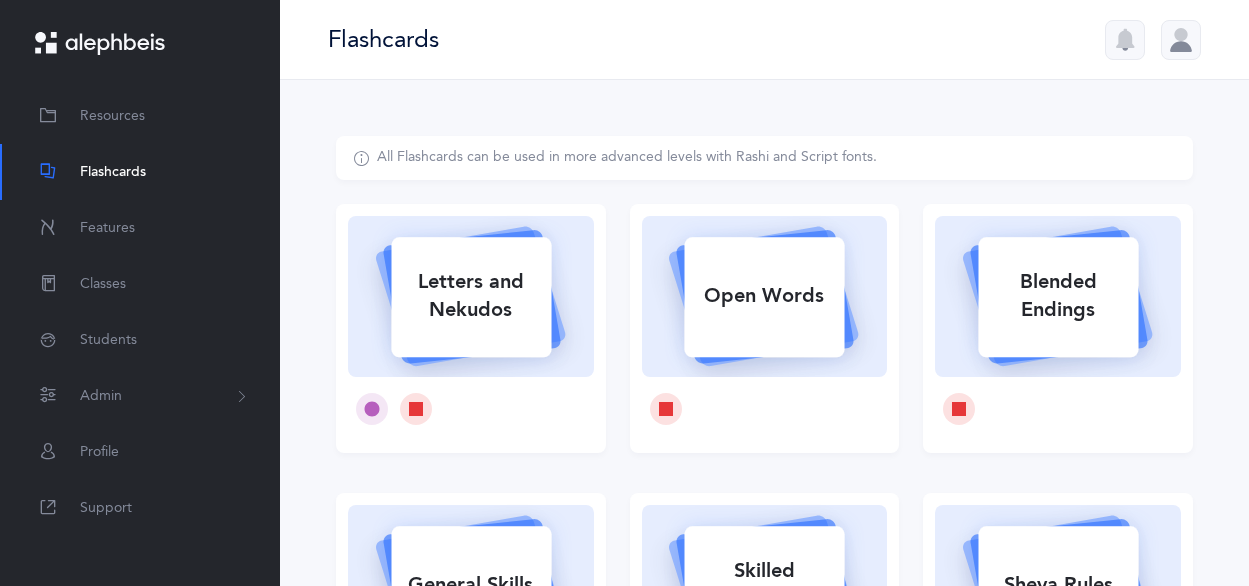 select 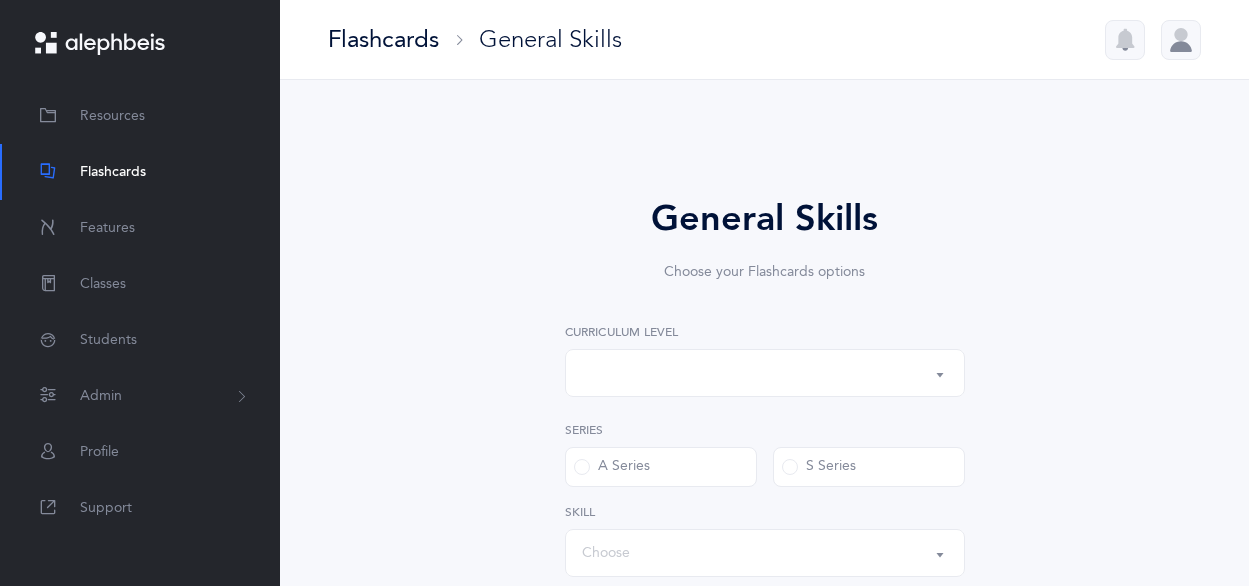select on "1" 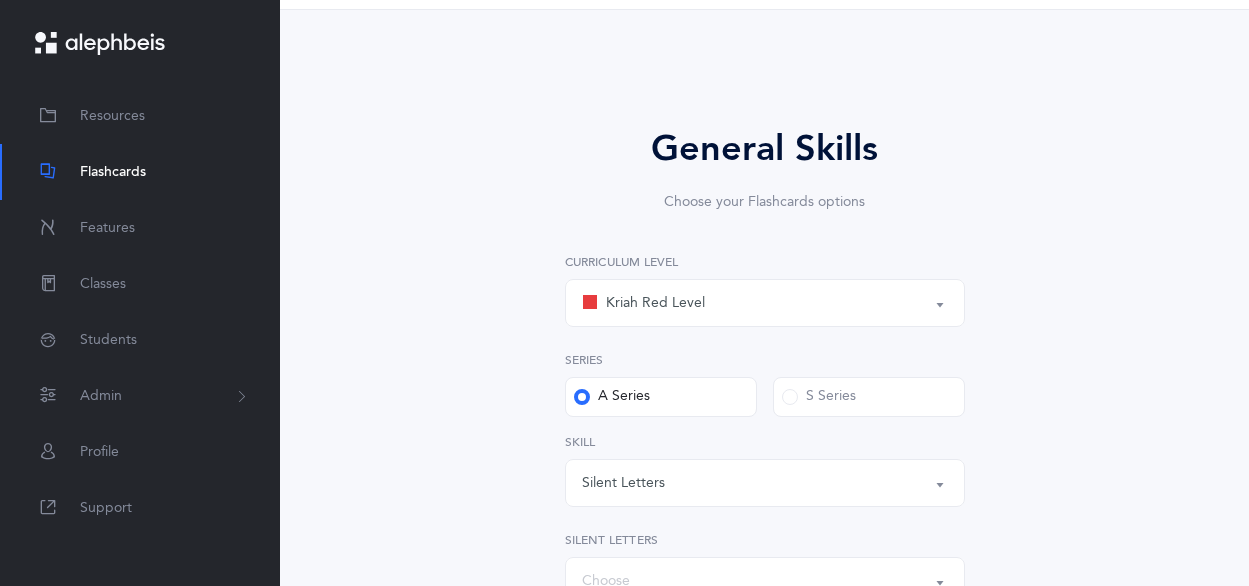 scroll, scrollTop: 0, scrollLeft: 0, axis: both 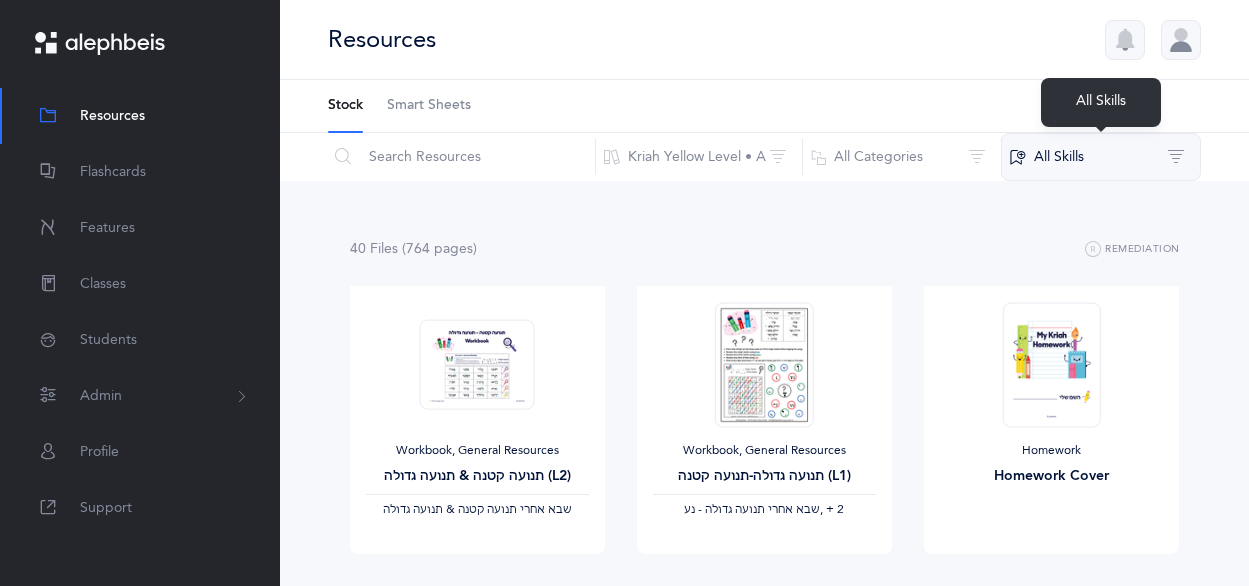 click on "All Skills" at bounding box center [1101, 157] 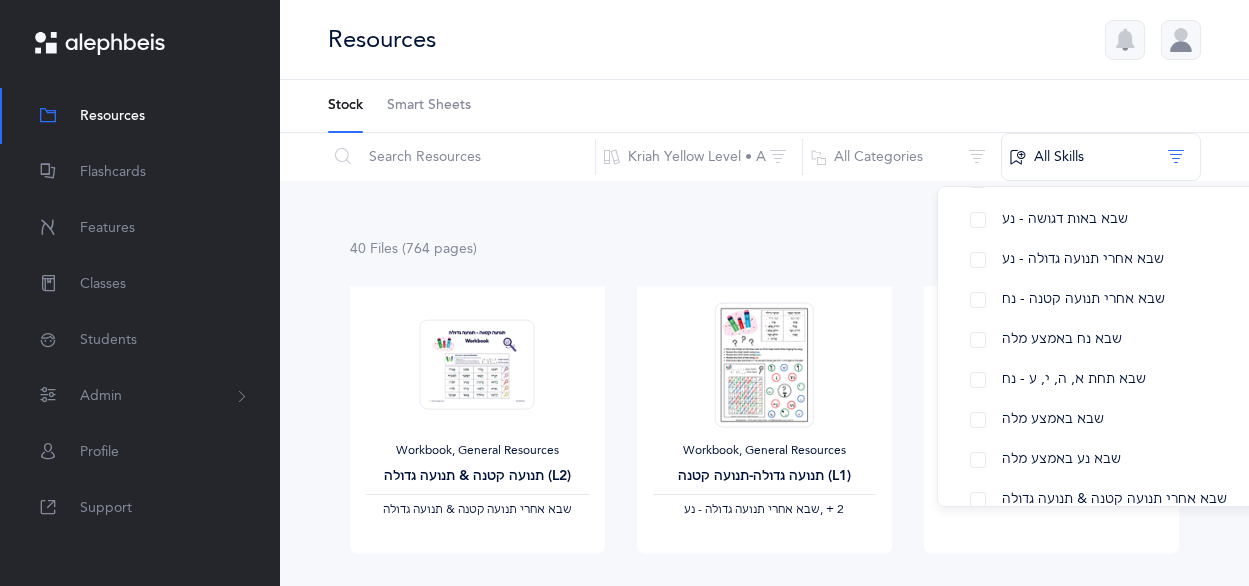 scroll, scrollTop: 1169, scrollLeft: 0, axis: vertical 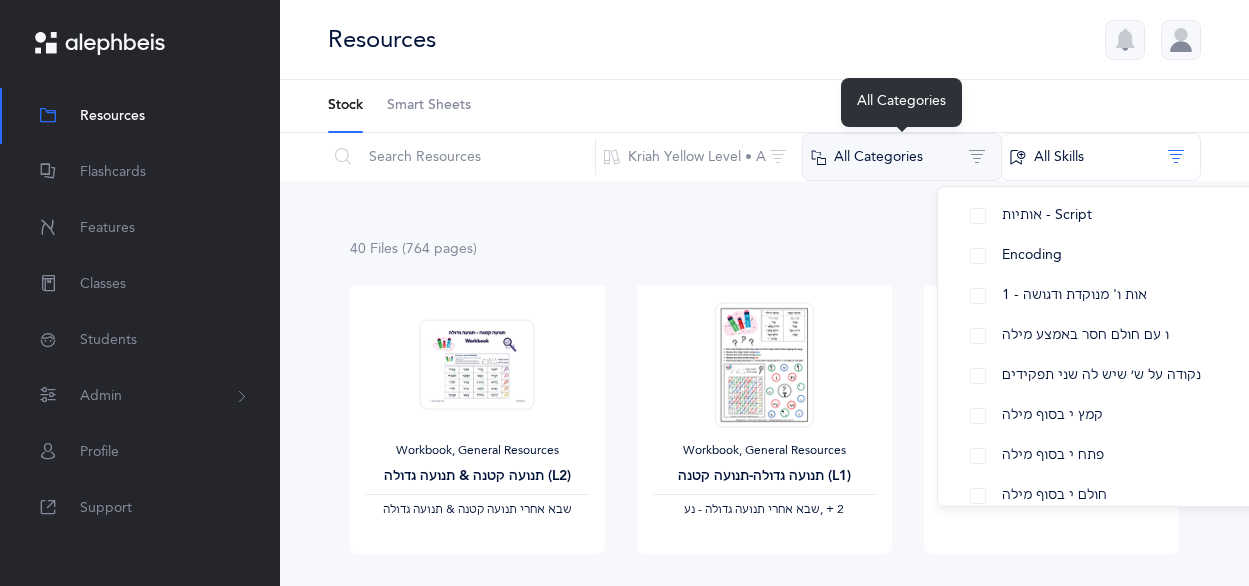 click on "All Categories" at bounding box center (902, 157) 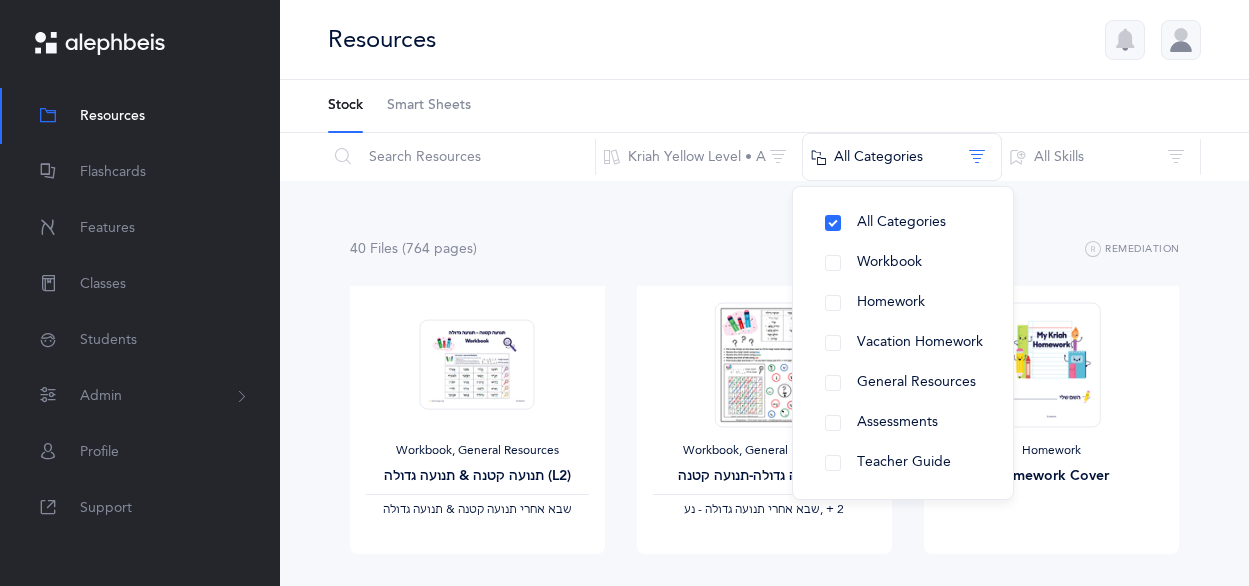 click on "40
File s
(764 page s )
Remediation" at bounding box center [765, 249] 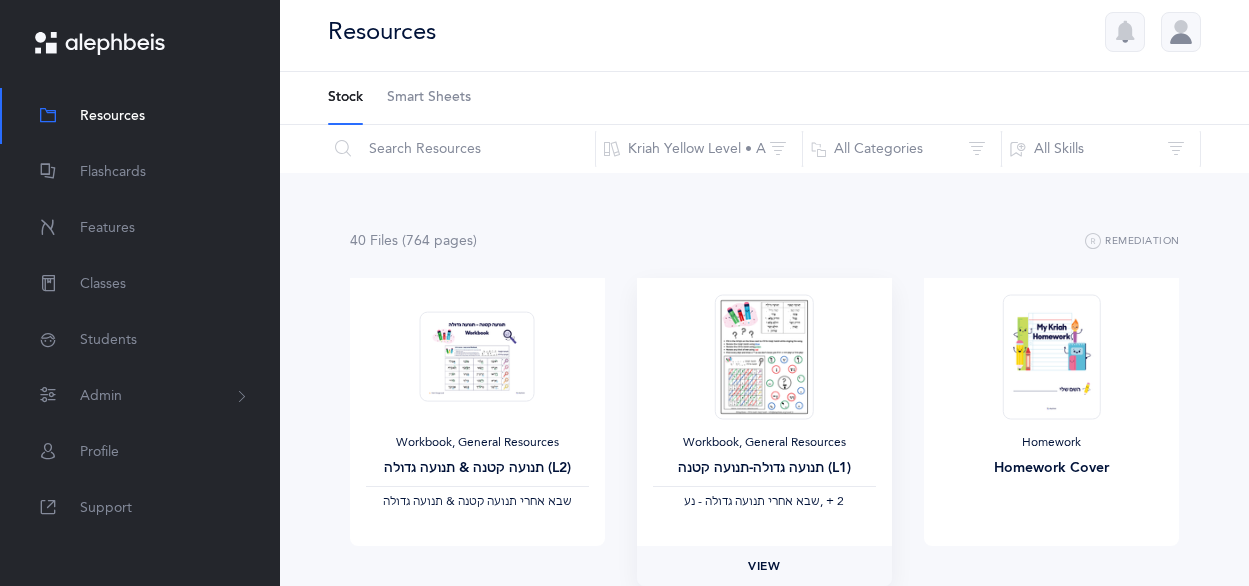 scroll, scrollTop: 0, scrollLeft: 0, axis: both 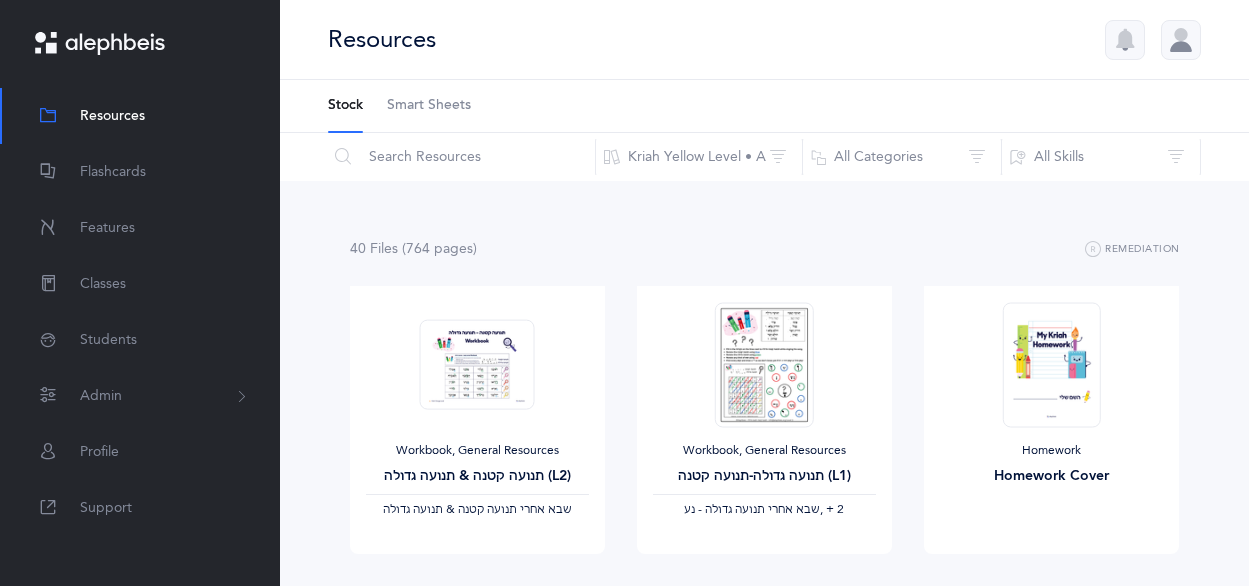 click on "Resources" at bounding box center (112, 116) 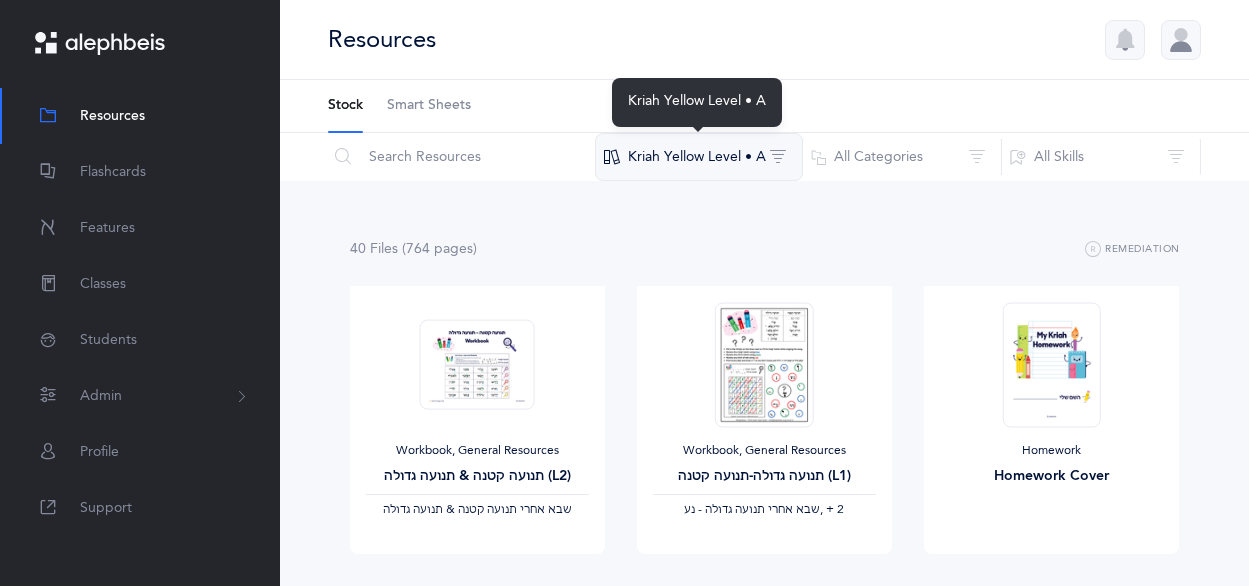 click on "Kriah Yellow Level • A" at bounding box center [699, 157] 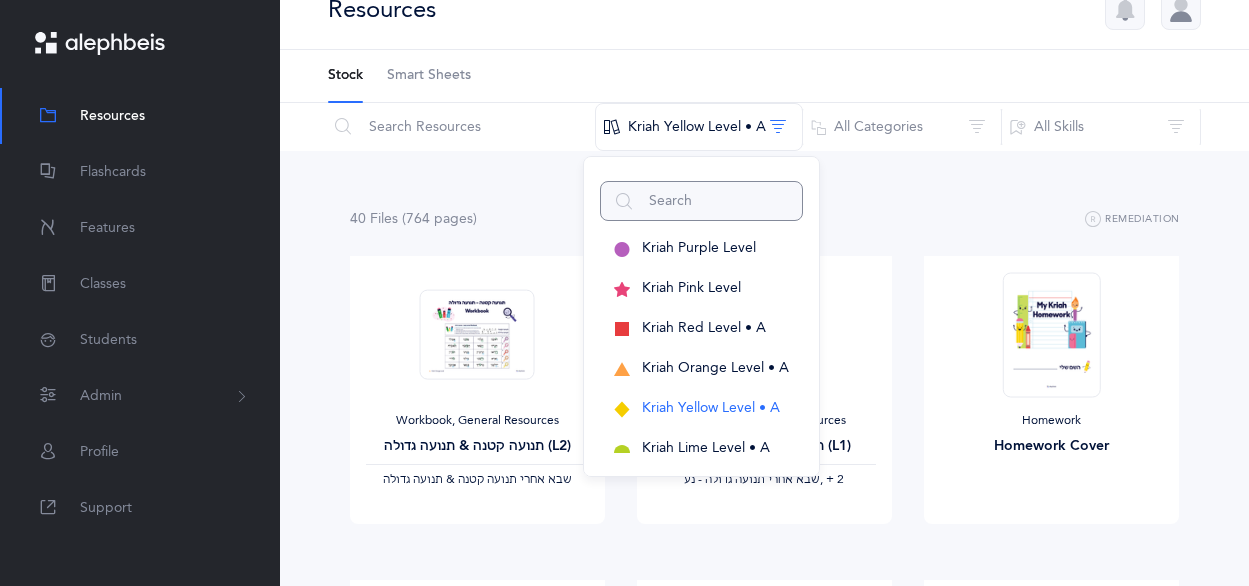 scroll, scrollTop: 0, scrollLeft: 0, axis: both 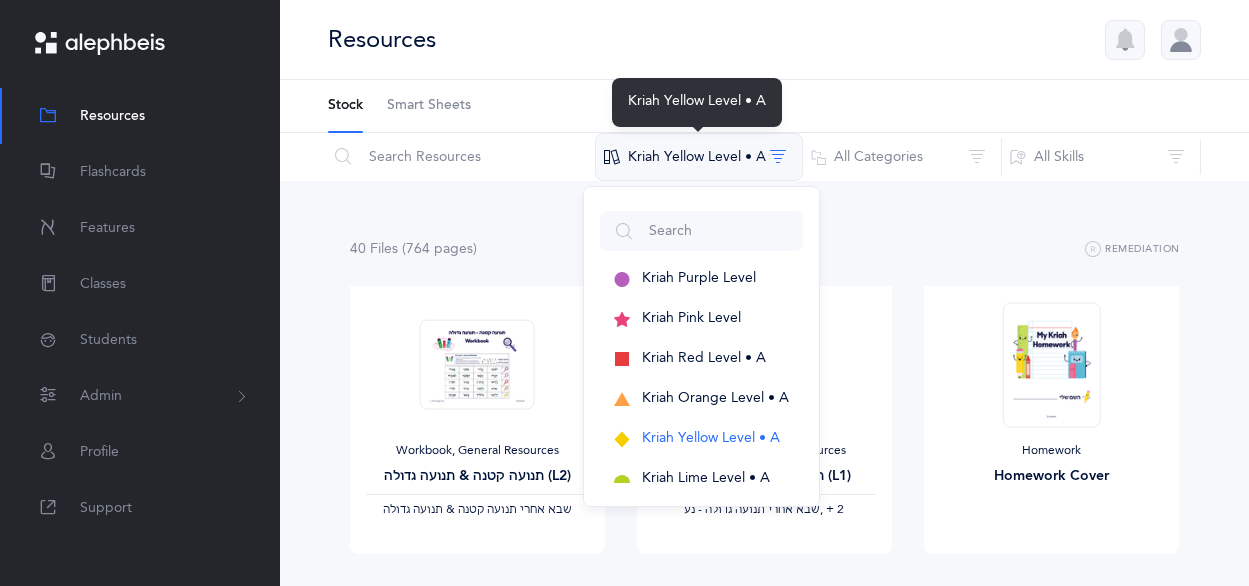 click on "Kriah Yellow Level • A" at bounding box center (699, 157) 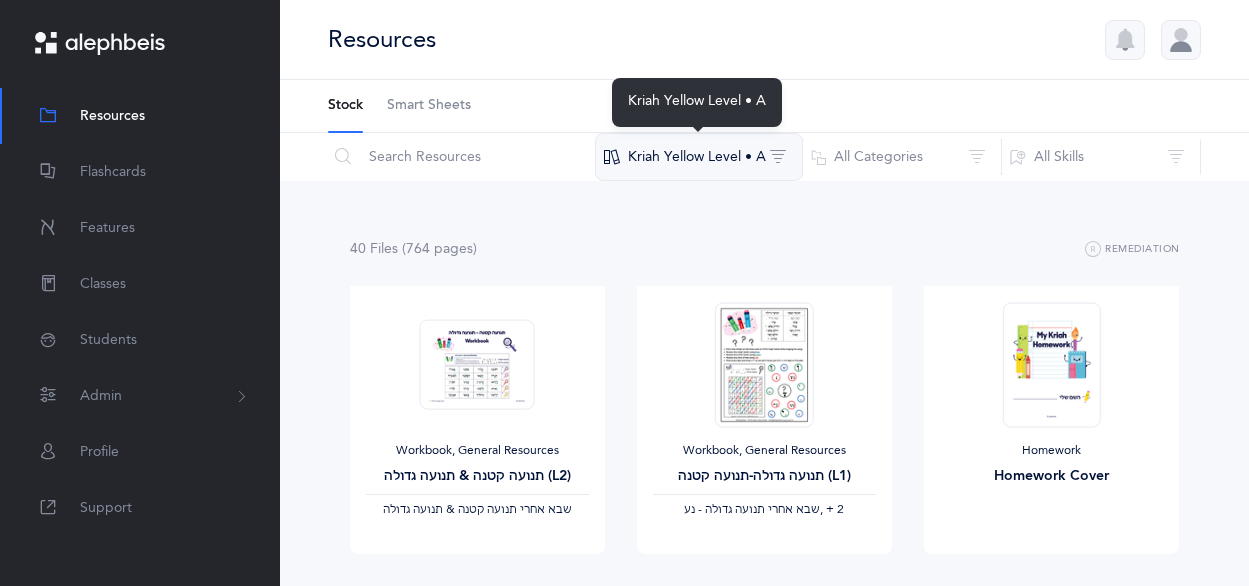 click on "Kriah Yellow Level • A" at bounding box center [699, 157] 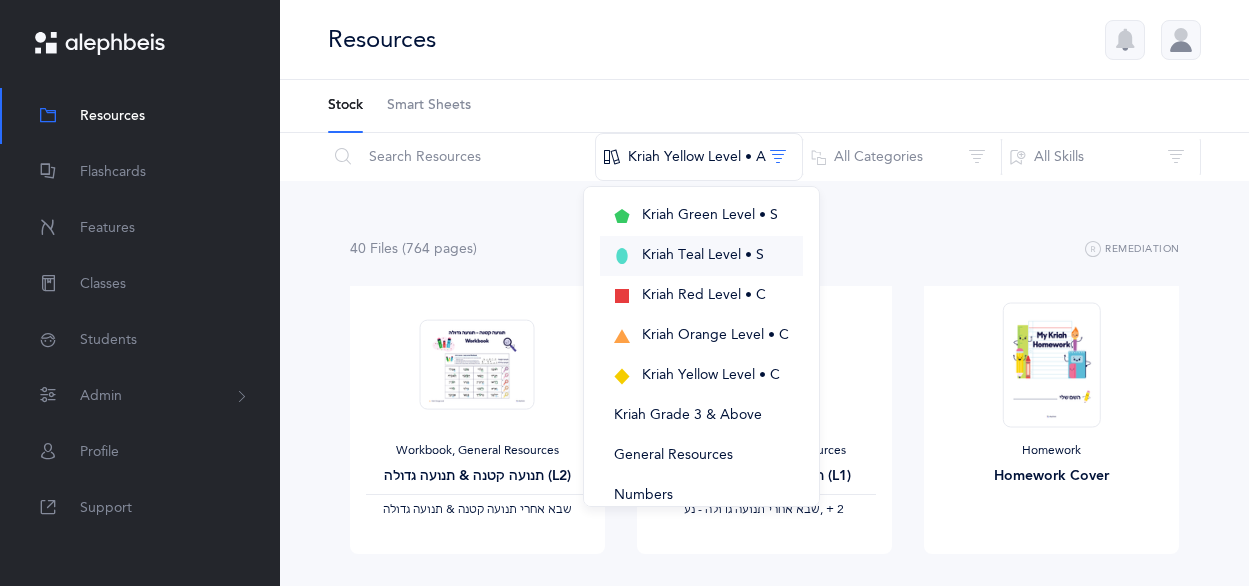 scroll, scrollTop: 569, scrollLeft: 0, axis: vertical 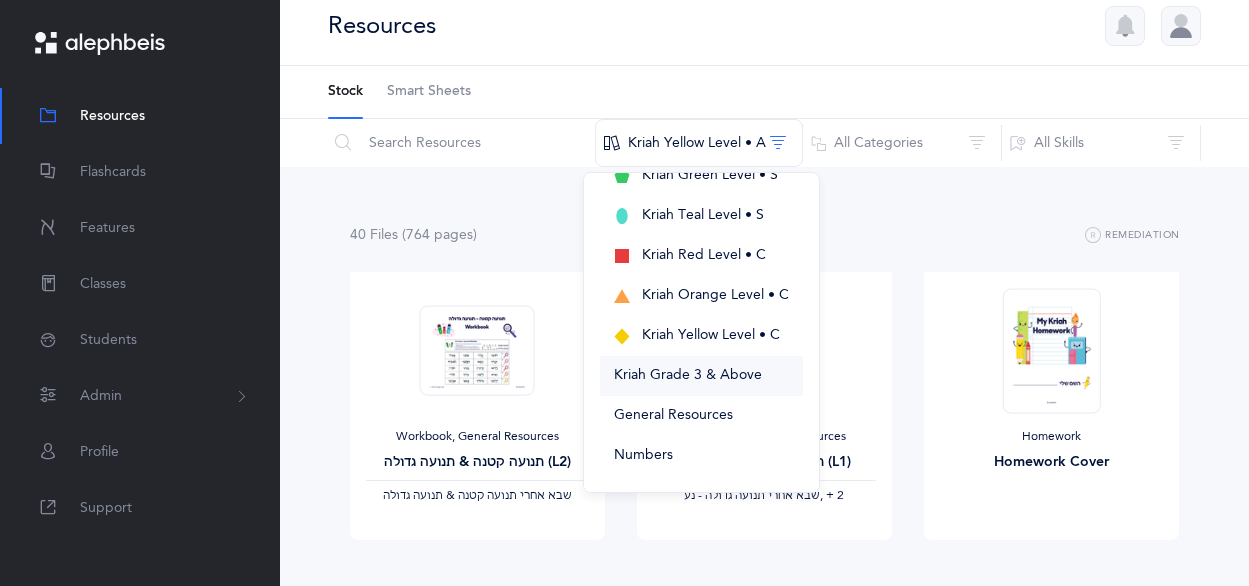 click on "Kriah Grade 3 & Above" at bounding box center (688, 375) 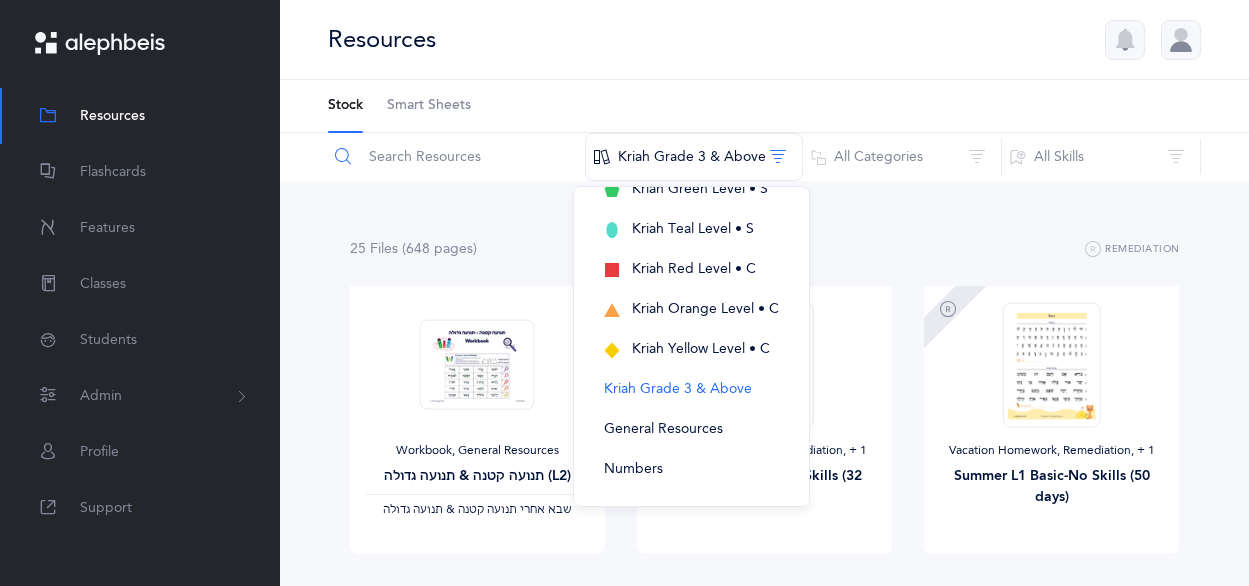 click at bounding box center (456, 157) 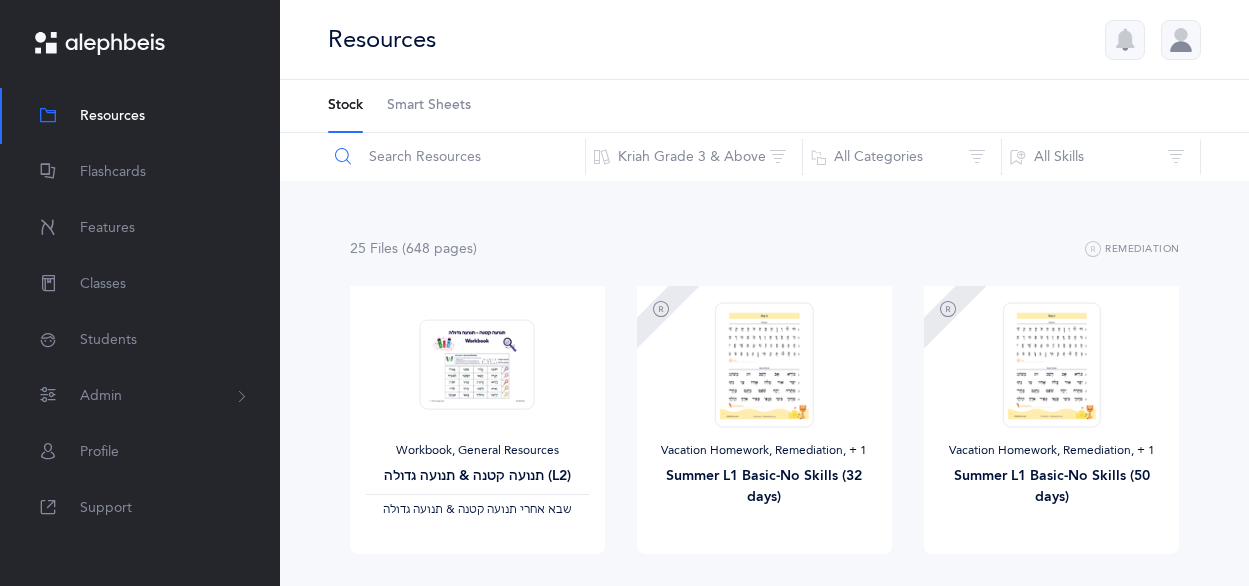 click at bounding box center [456, 157] 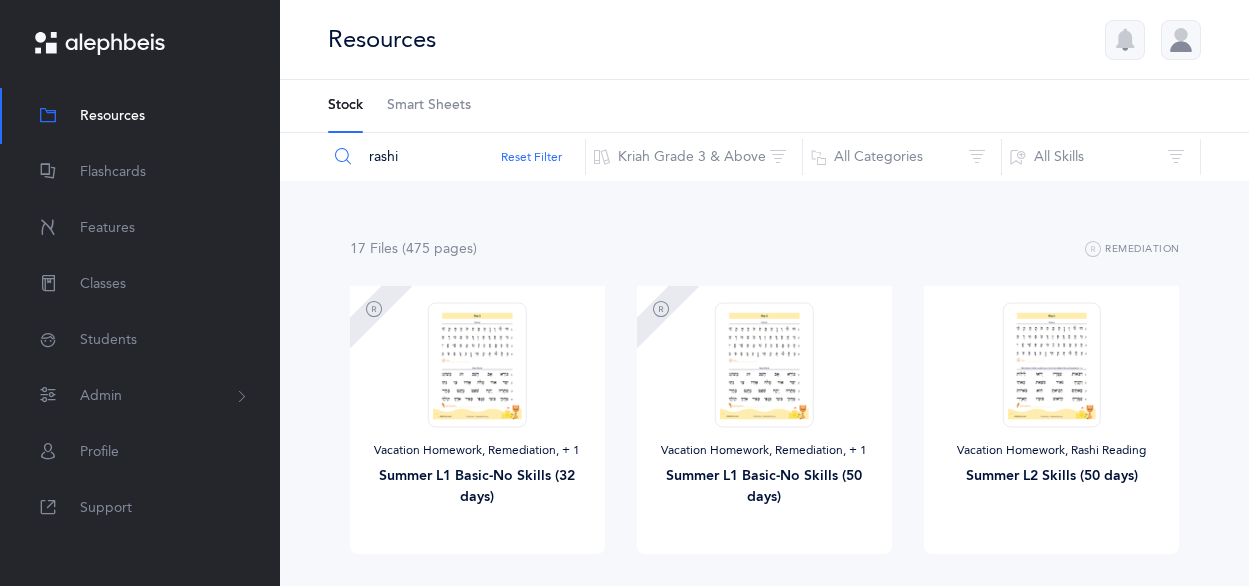 type on "rashi" 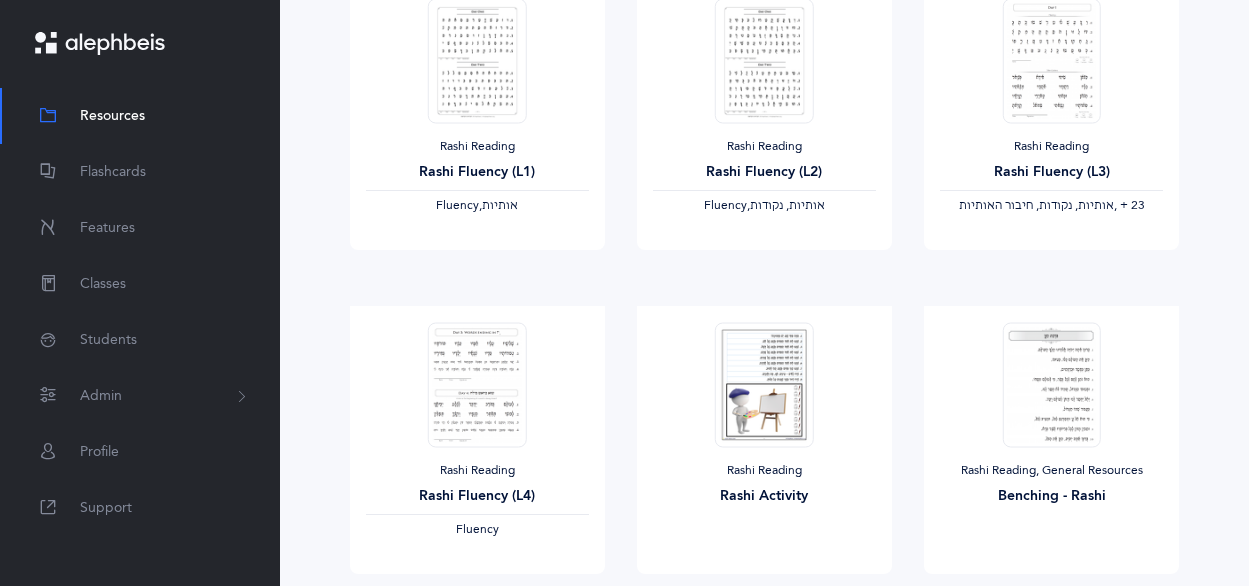 scroll, scrollTop: 948, scrollLeft: 0, axis: vertical 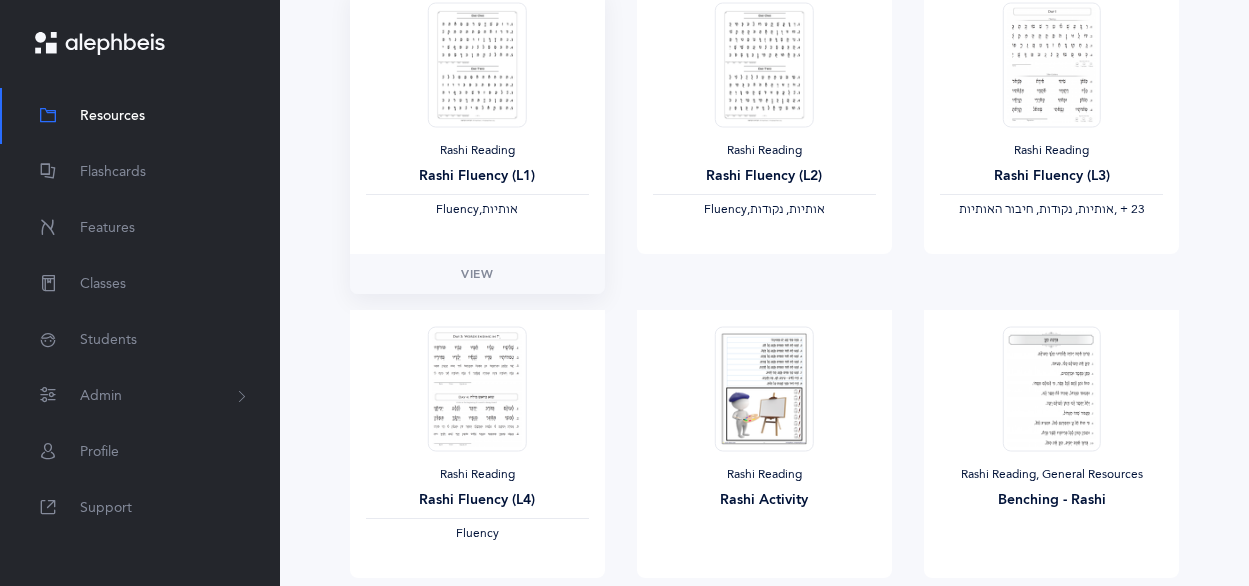click at bounding box center (477, 64) 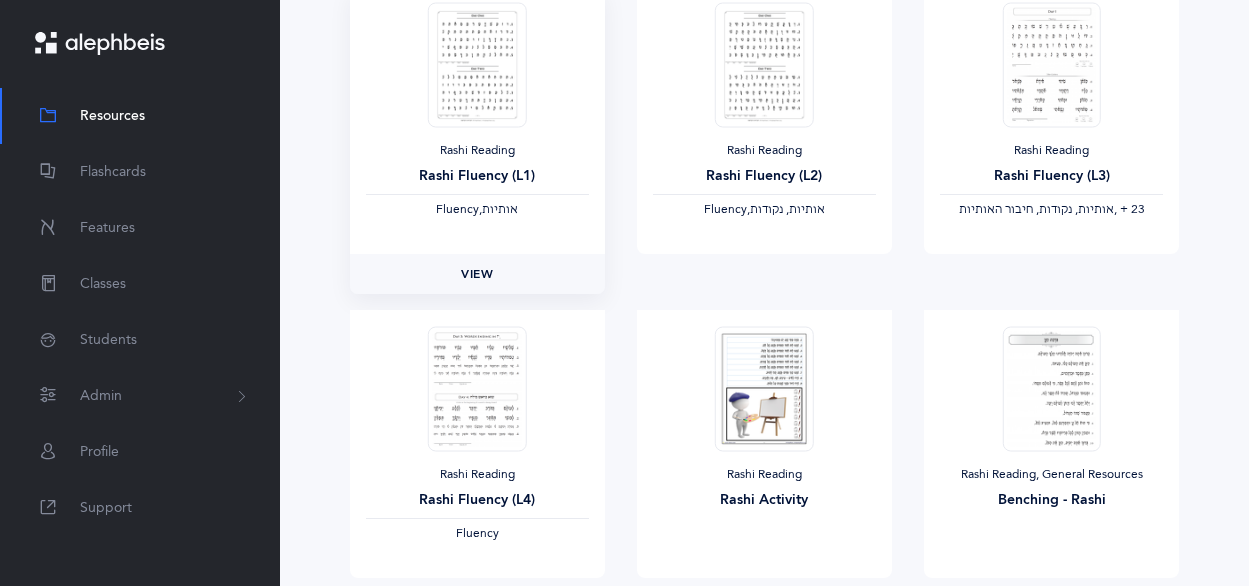 click on "View" at bounding box center (477, 274) 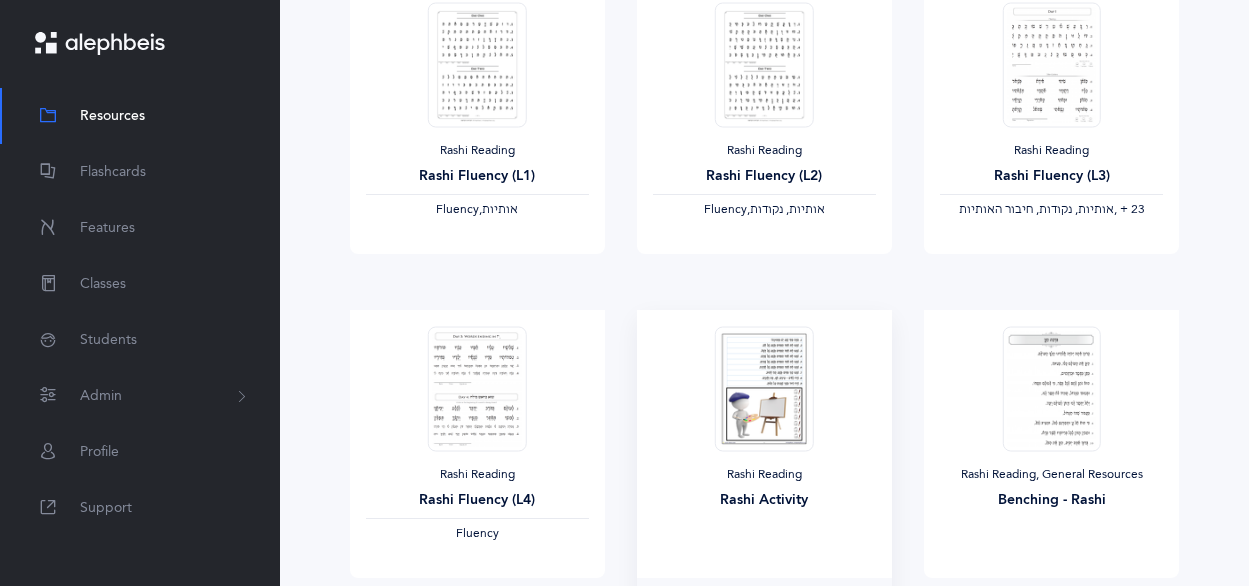 click at bounding box center (764, 388) 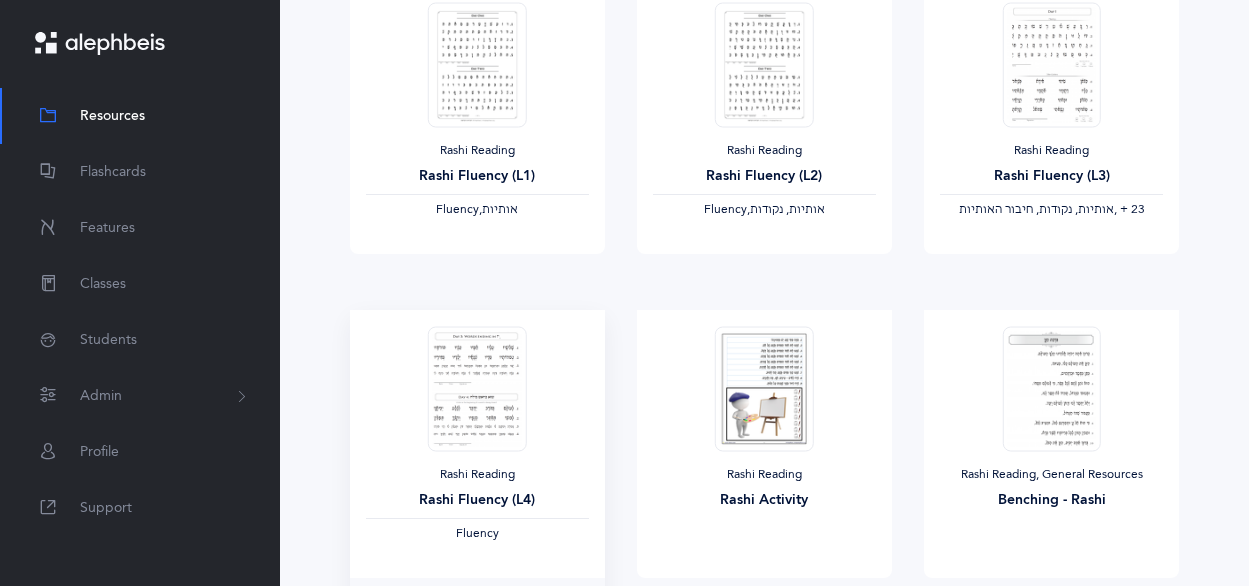 click at bounding box center [477, 388] 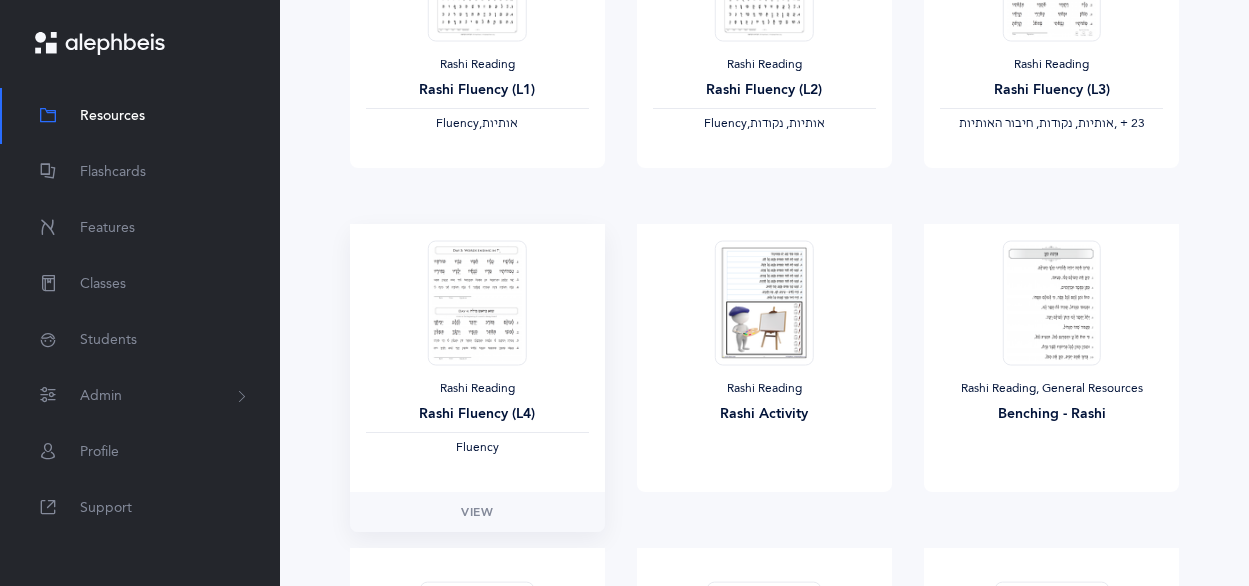 scroll, scrollTop: 1062, scrollLeft: 0, axis: vertical 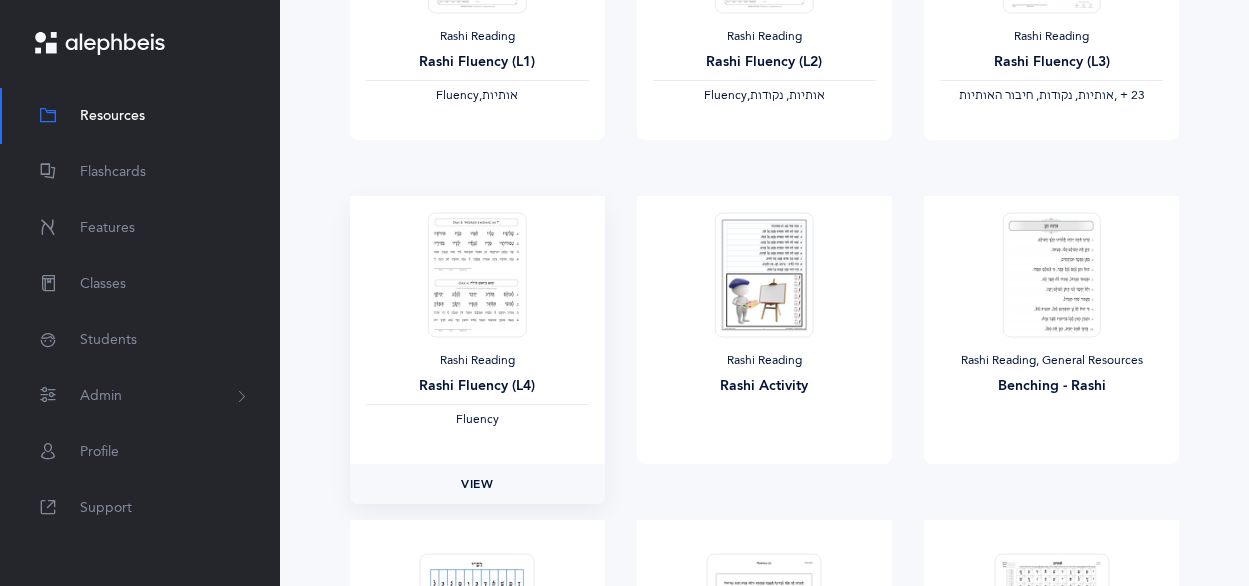 click on "View" at bounding box center (477, 484) 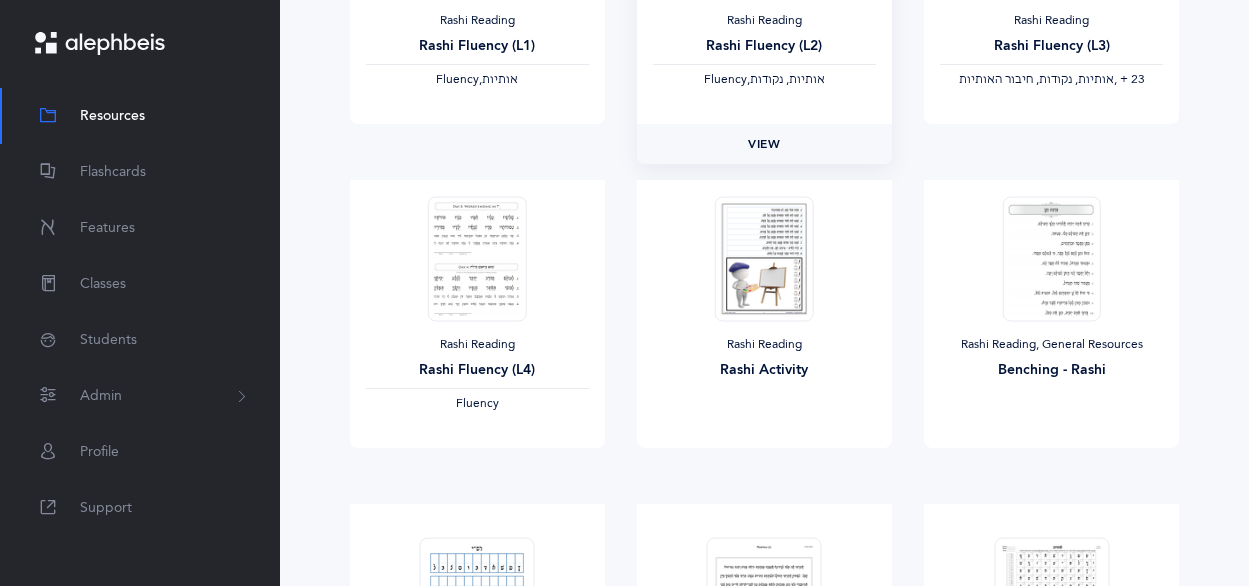 scroll, scrollTop: 1076, scrollLeft: 0, axis: vertical 